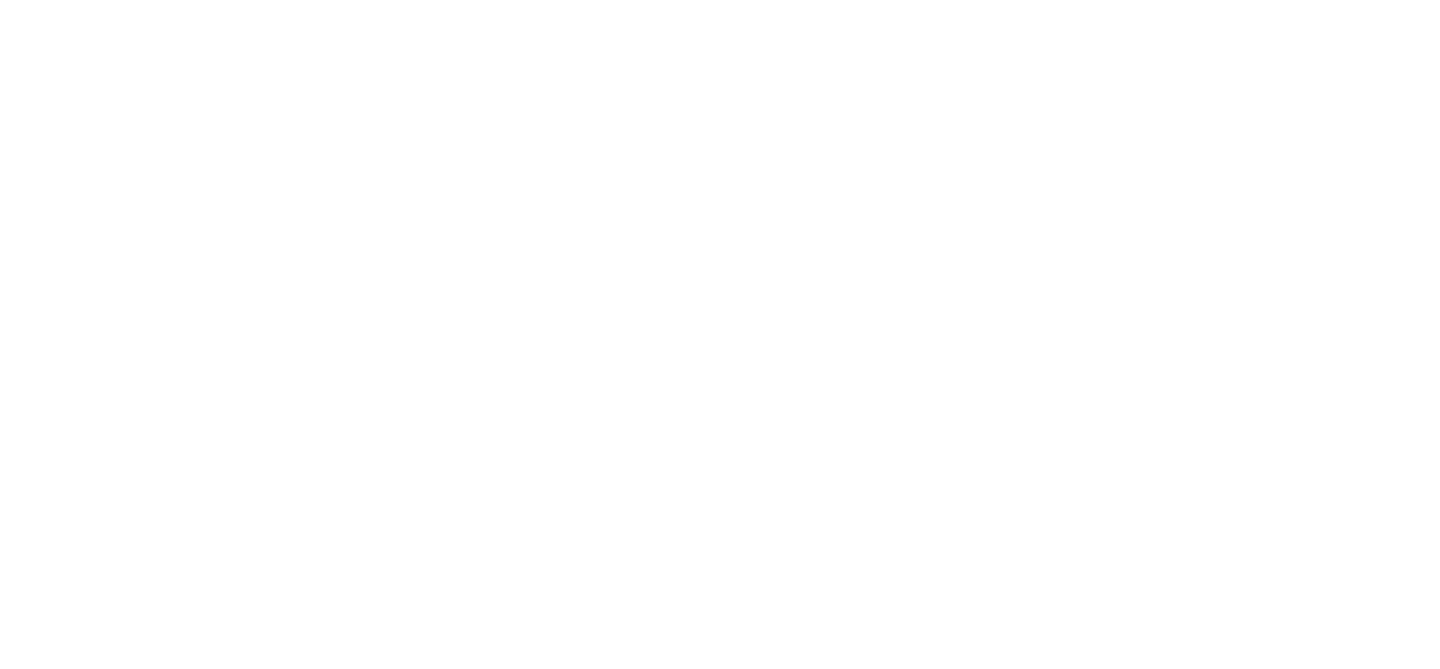 scroll, scrollTop: 0, scrollLeft: 0, axis: both 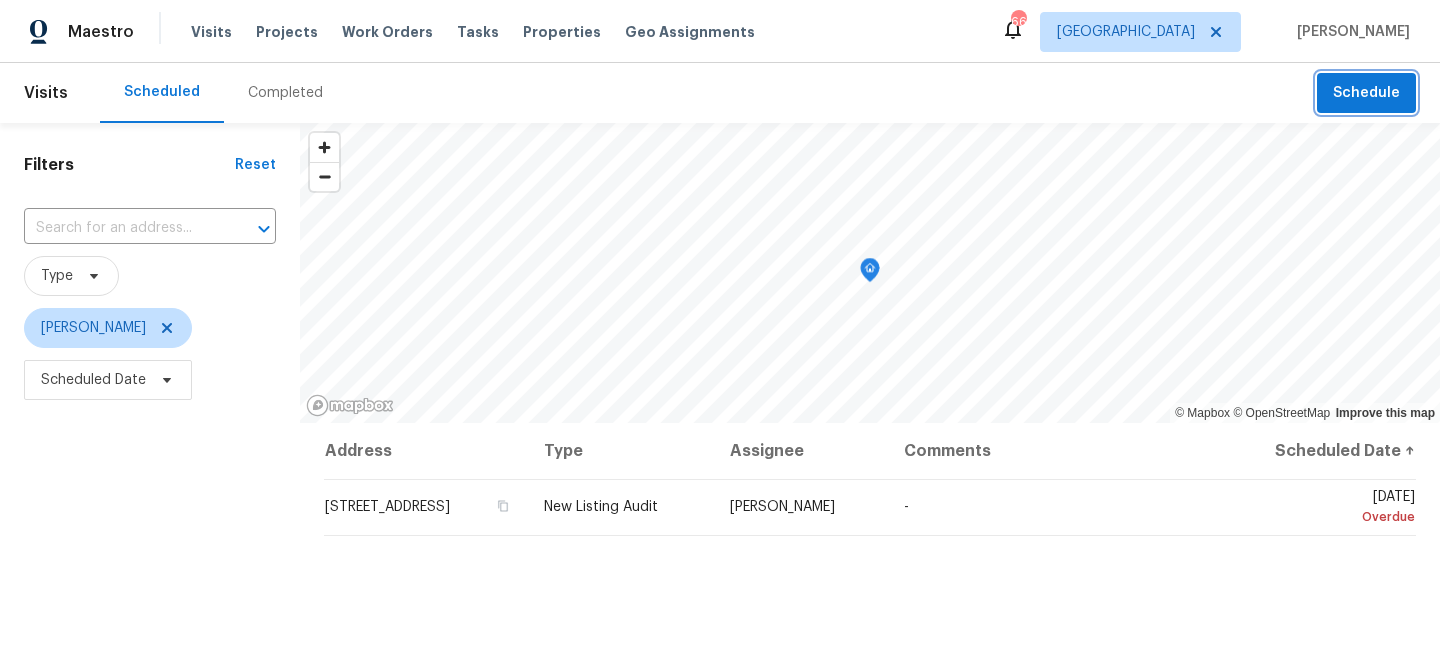 click on "Schedule" at bounding box center [1366, 93] 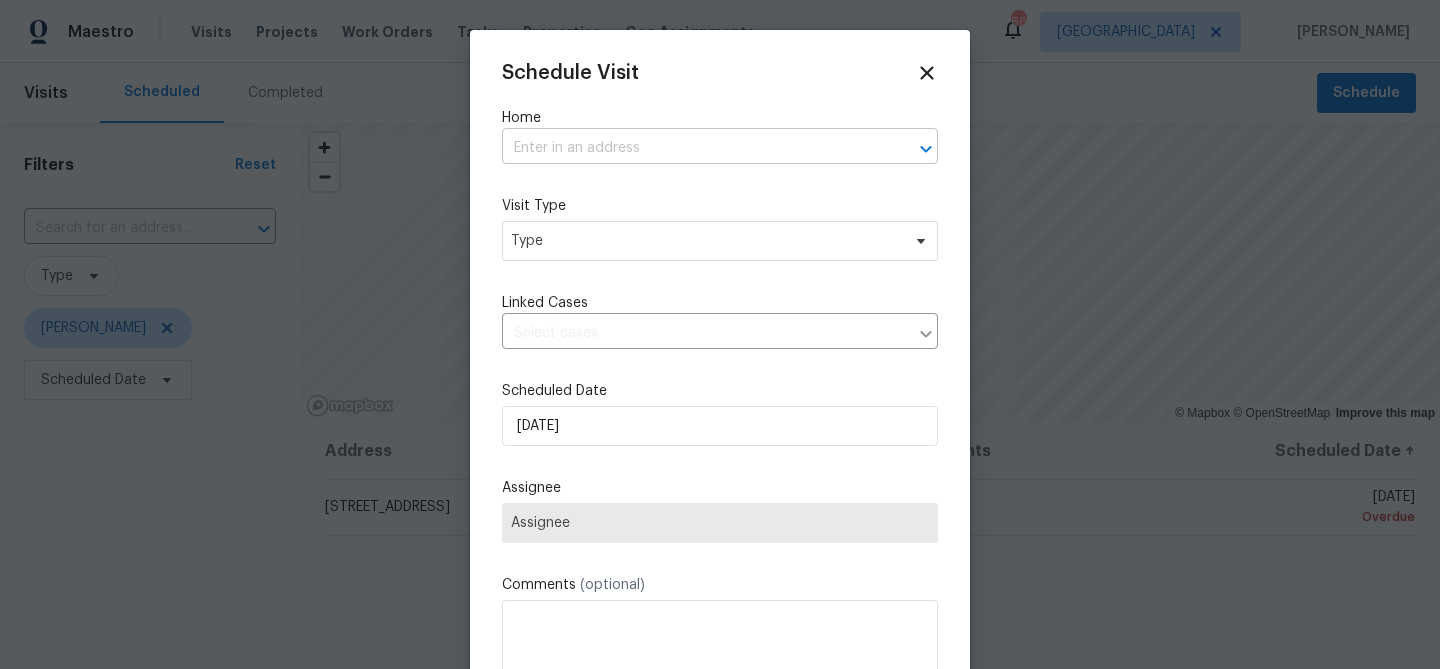 click at bounding box center (692, 148) 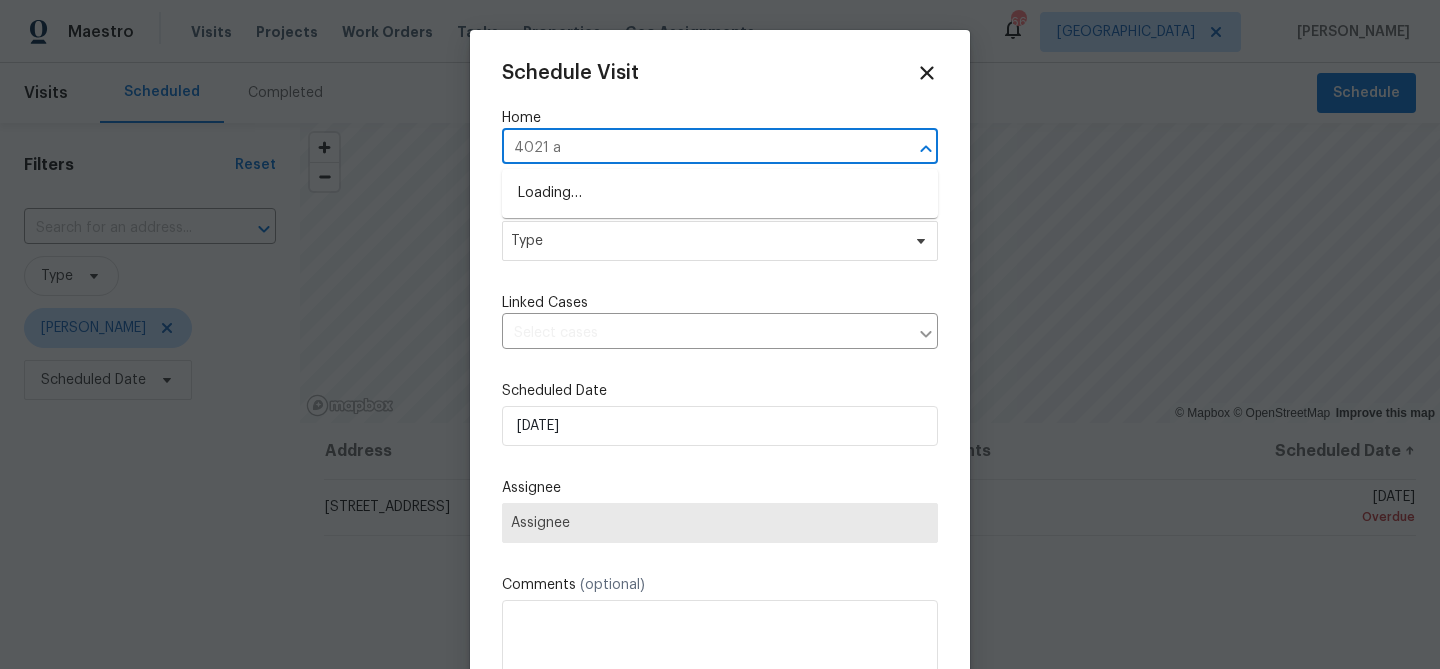 type on "4021 al" 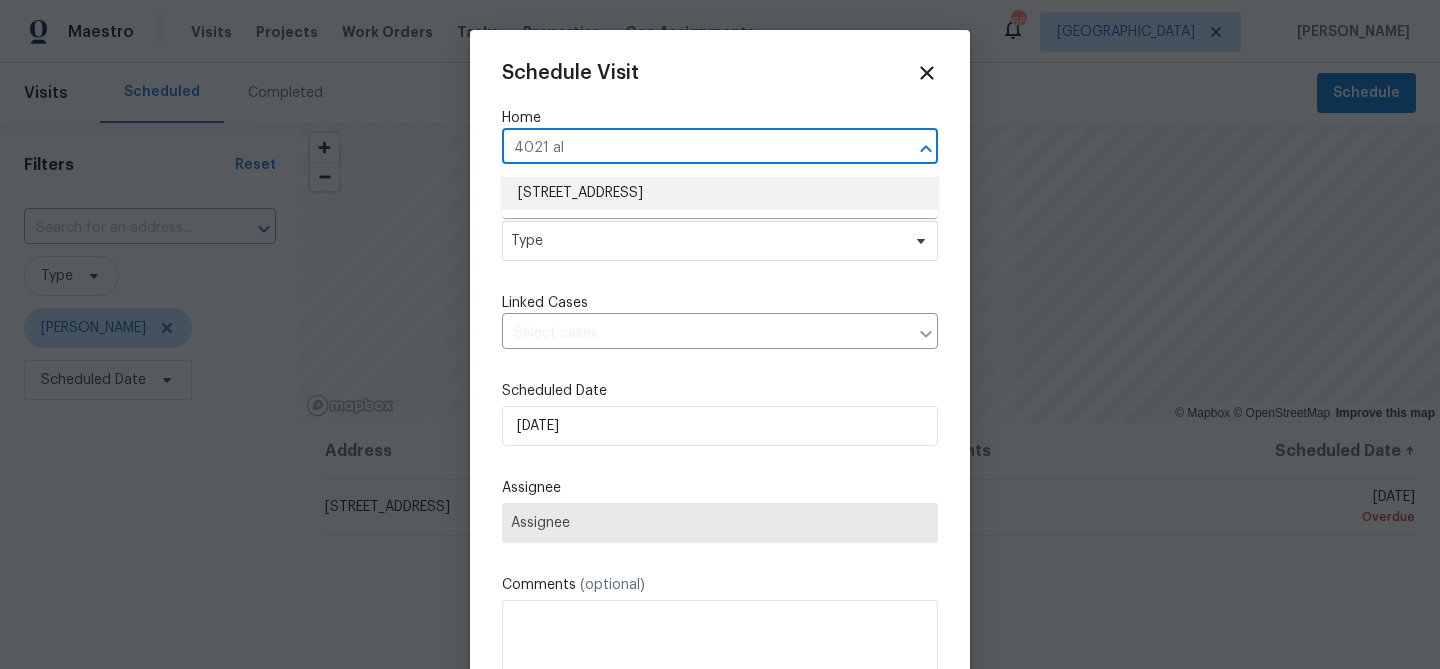 click on "4021 Aldenham Dr, Plano, TX 75024" at bounding box center (720, 193) 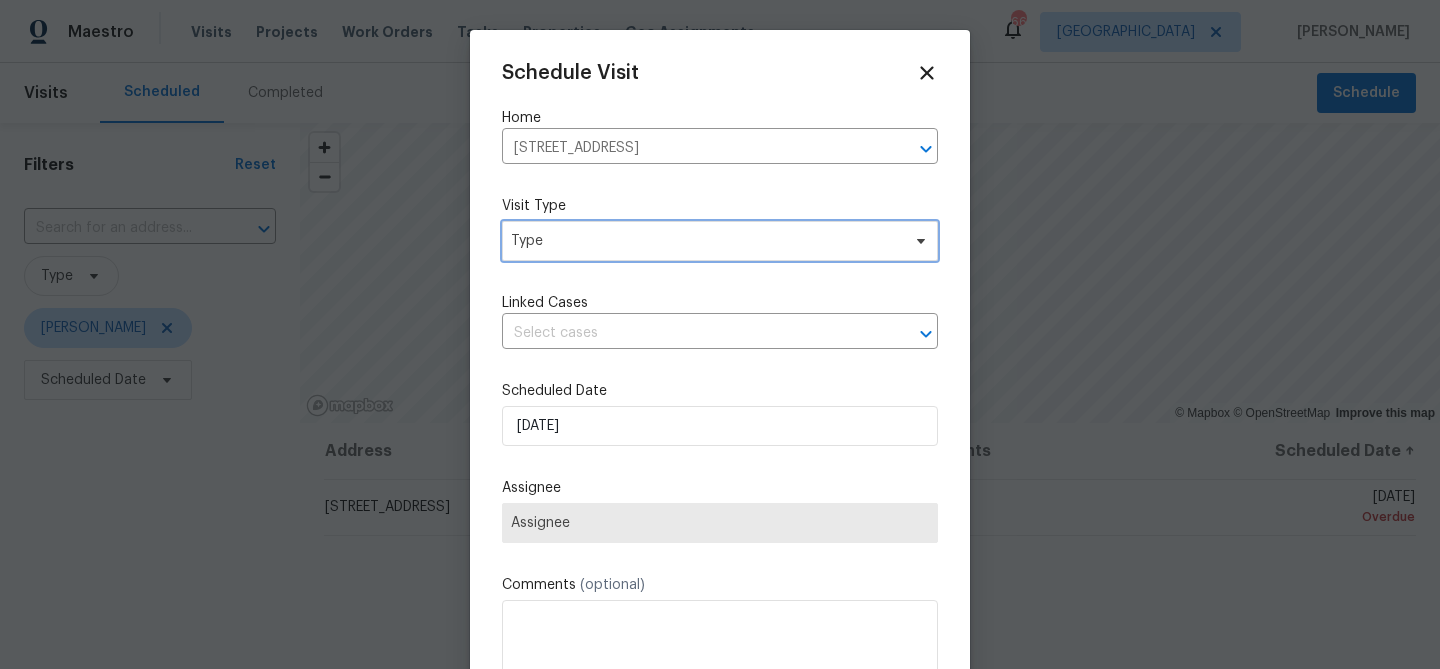 click on "Type" at bounding box center [705, 241] 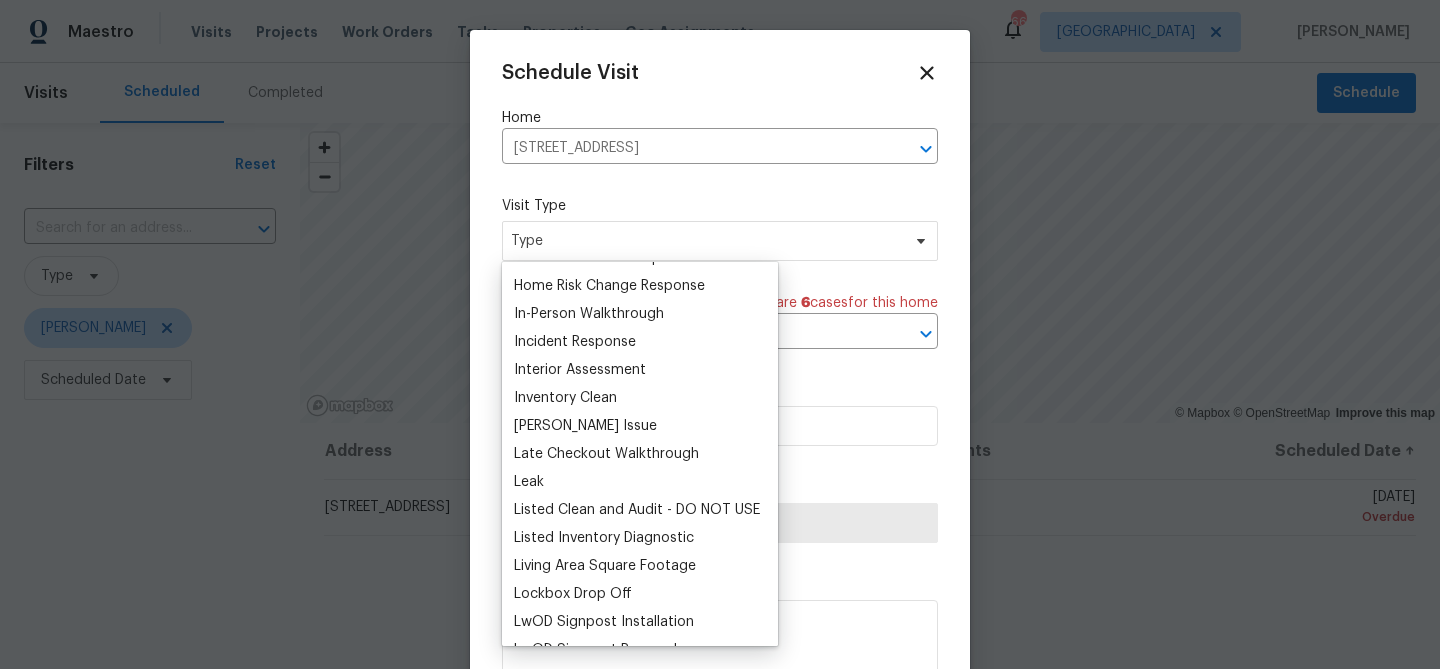 scroll, scrollTop: 874, scrollLeft: 0, axis: vertical 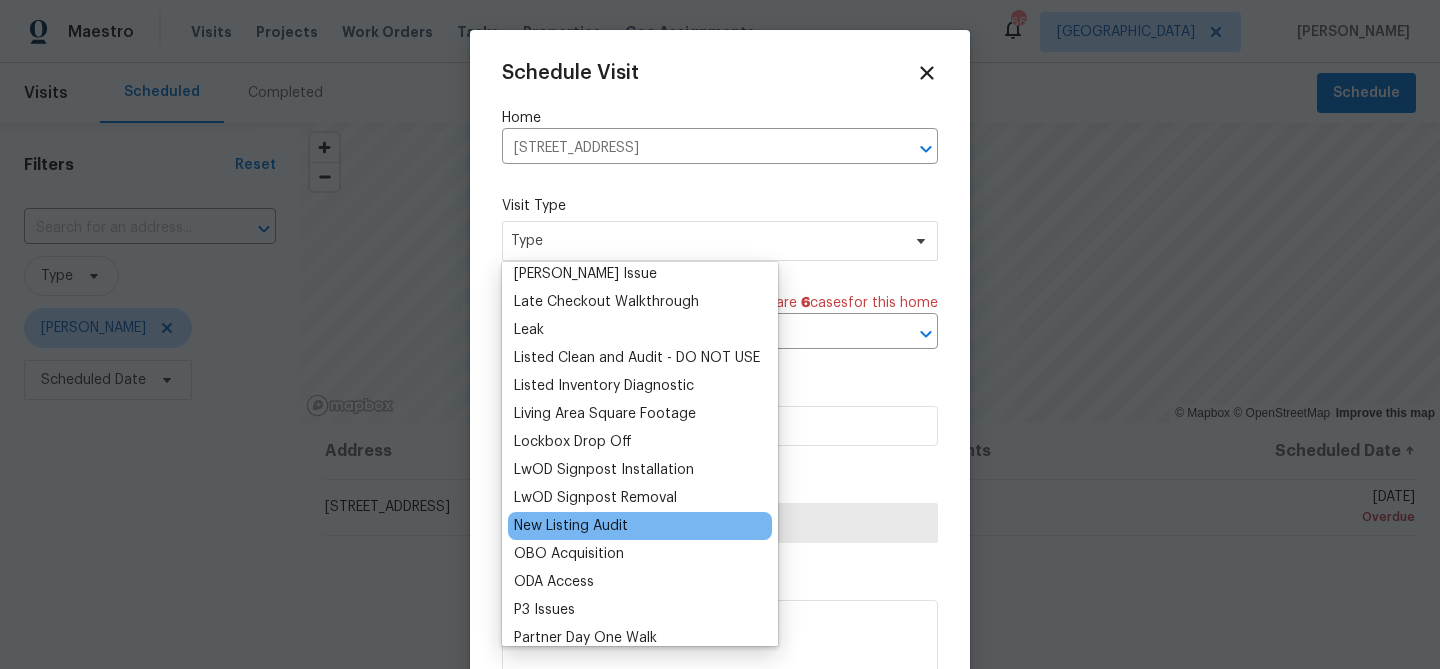 click on "New Listing Audit" at bounding box center (571, 526) 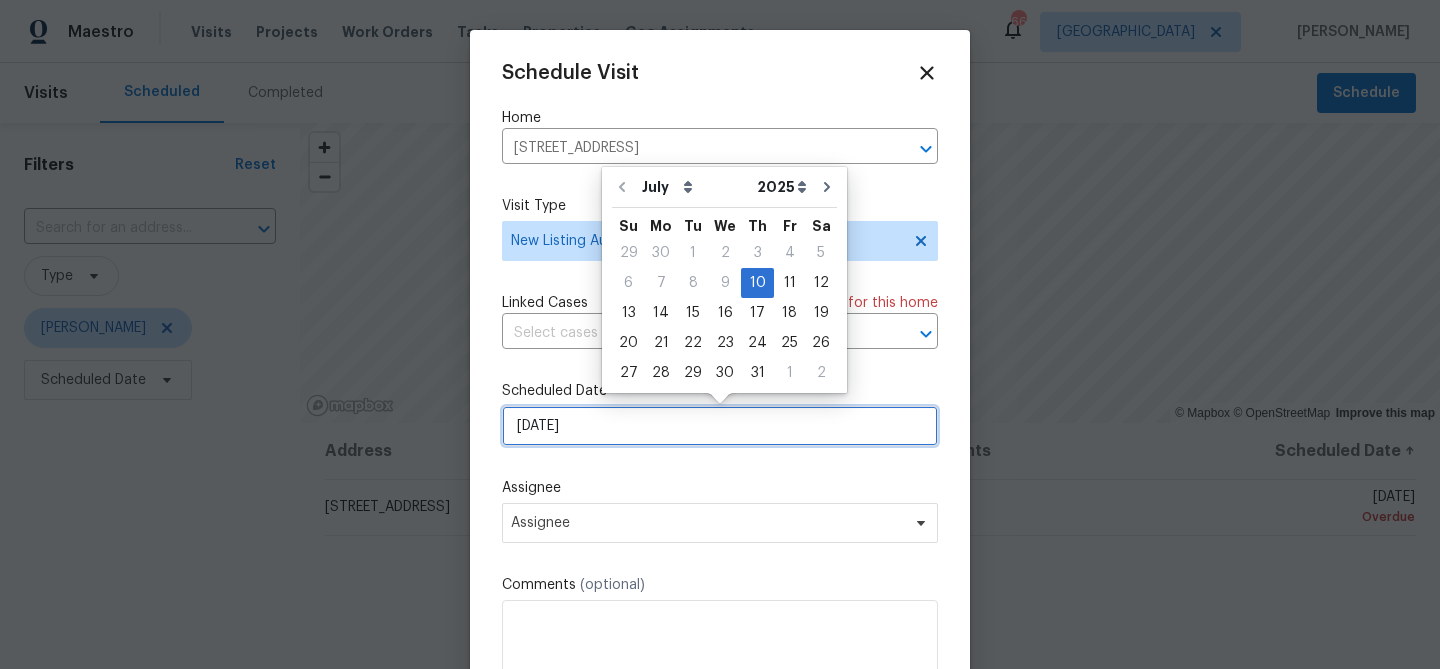 click on "[DATE]" at bounding box center (720, 426) 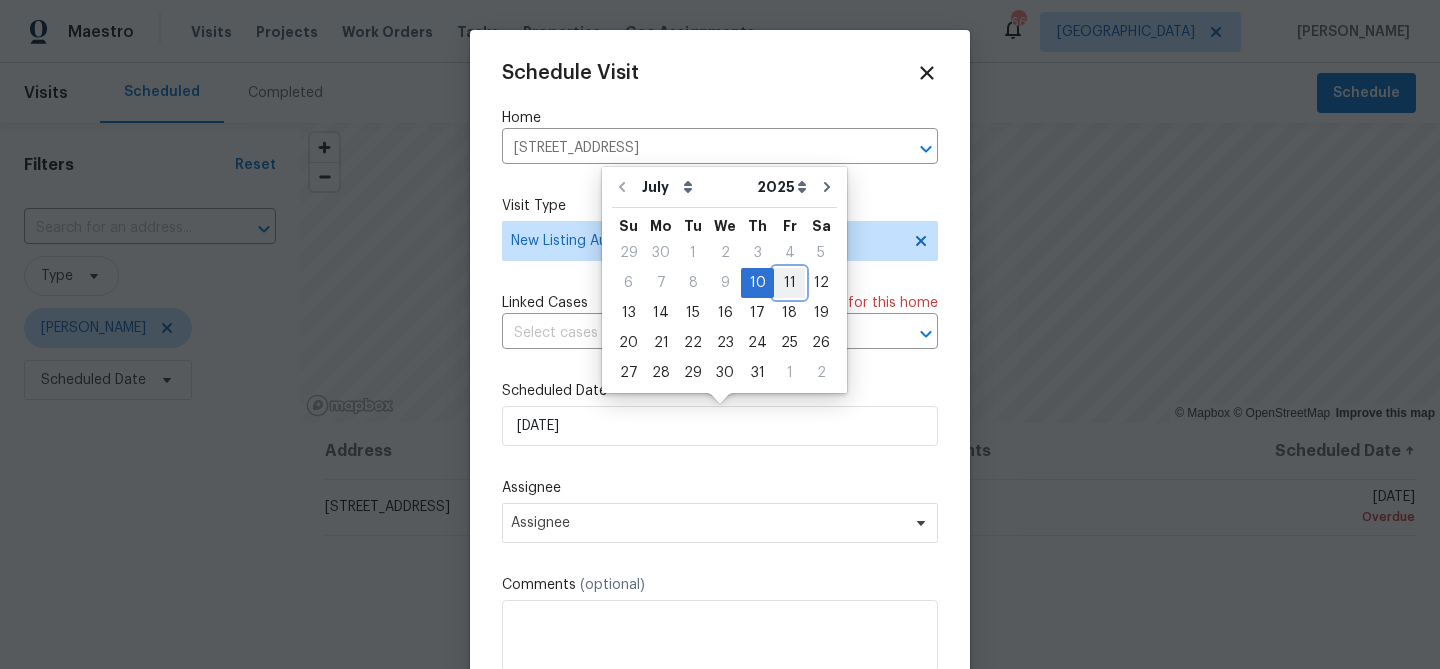 click on "11" at bounding box center (789, 283) 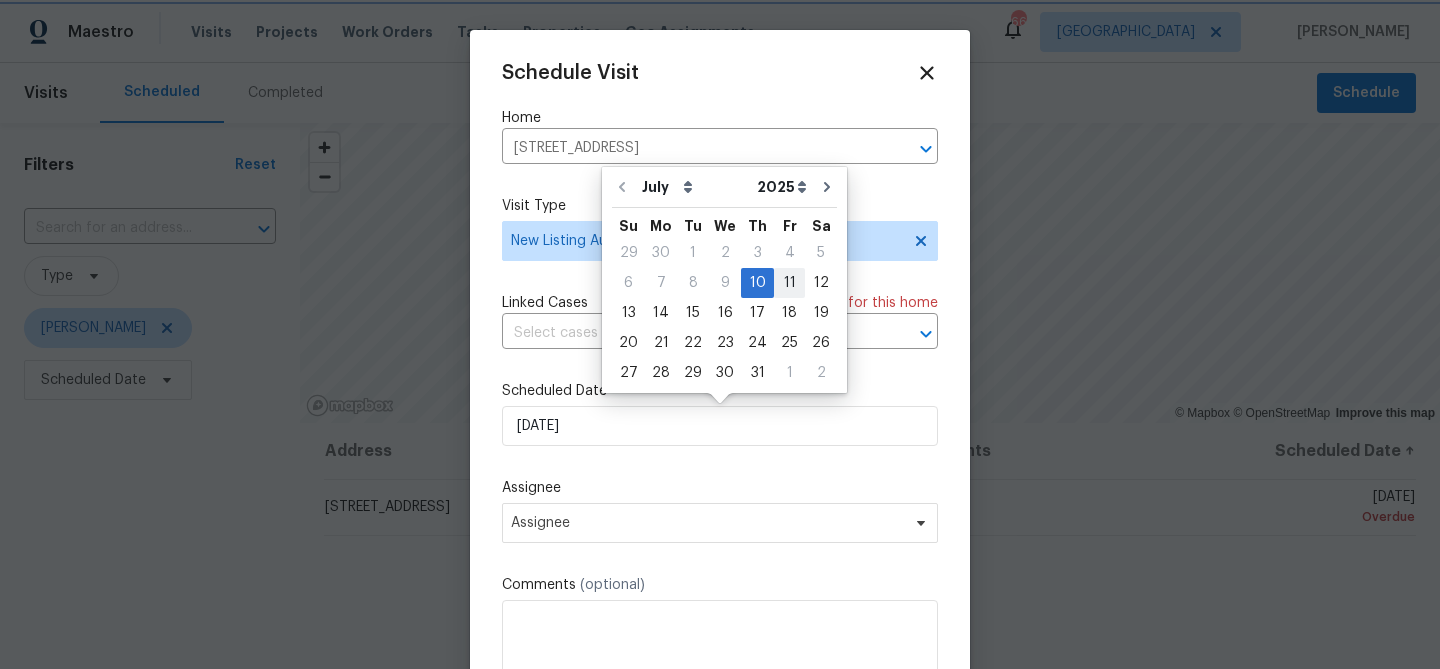 type on "7/11/2025" 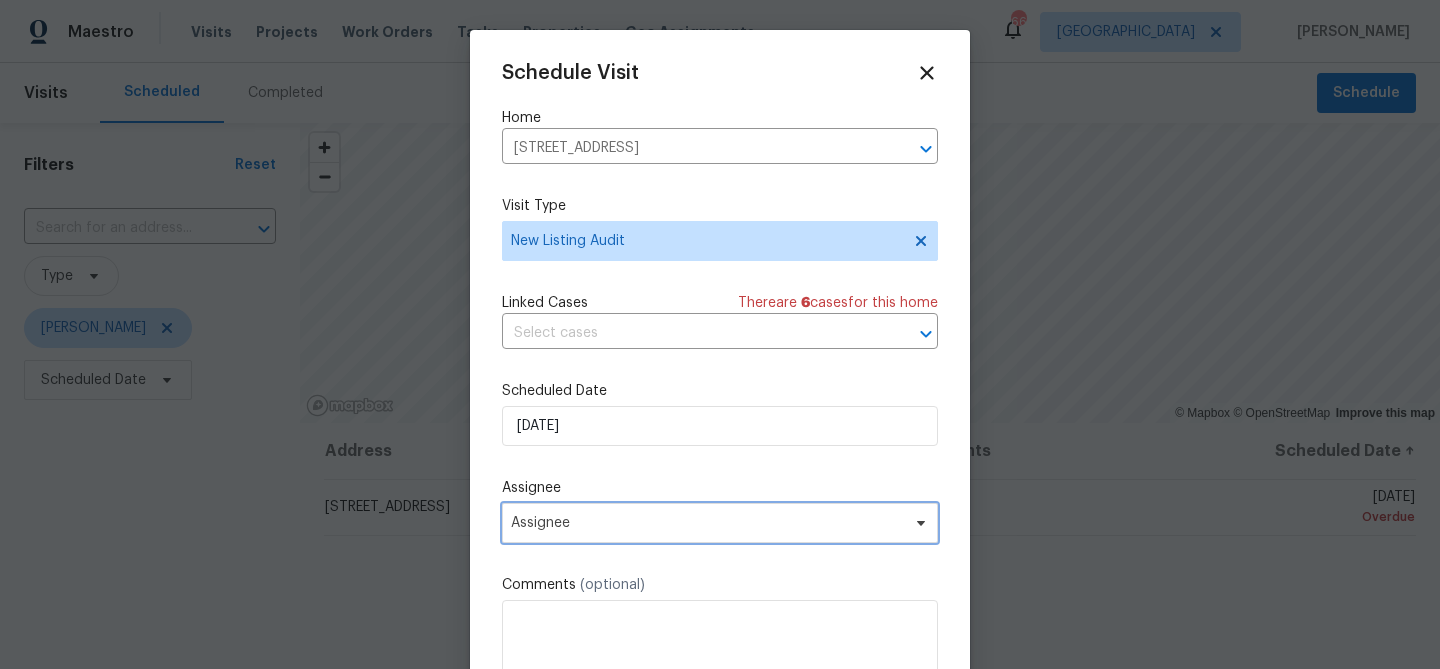 click on "Assignee" at bounding box center (707, 523) 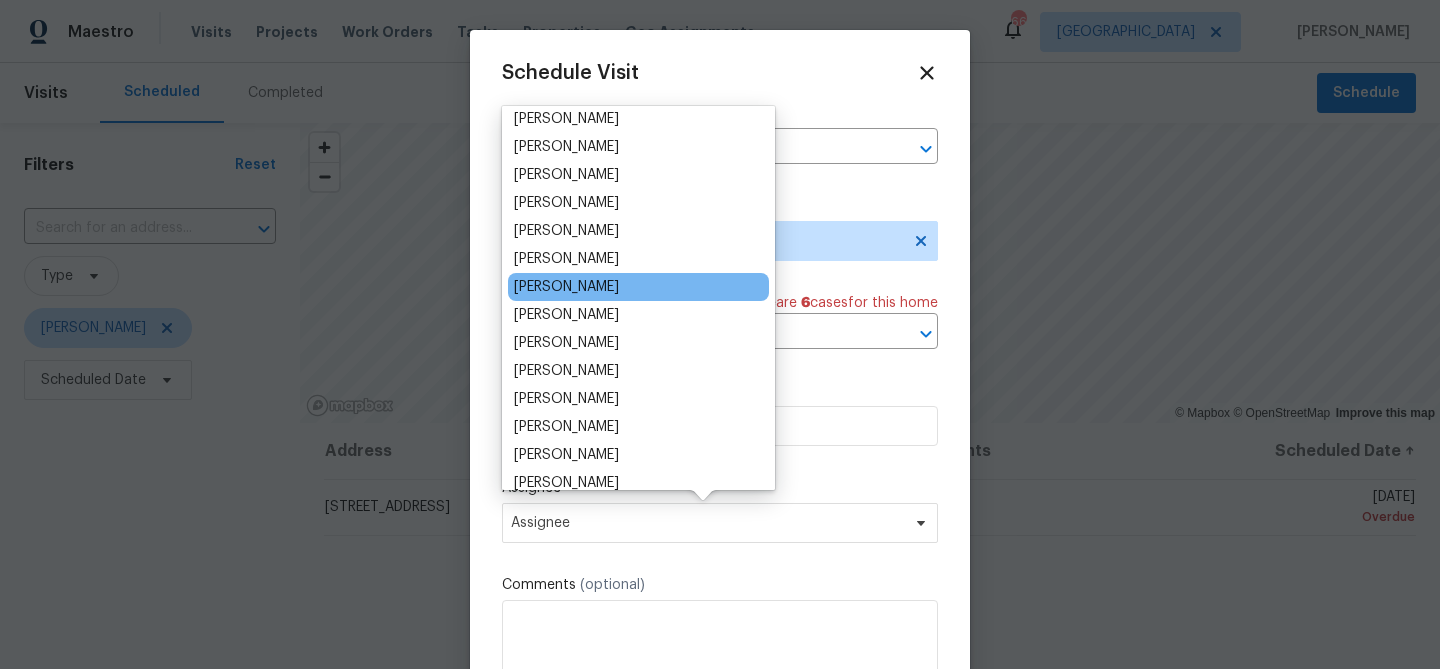 scroll, scrollTop: 144, scrollLeft: 0, axis: vertical 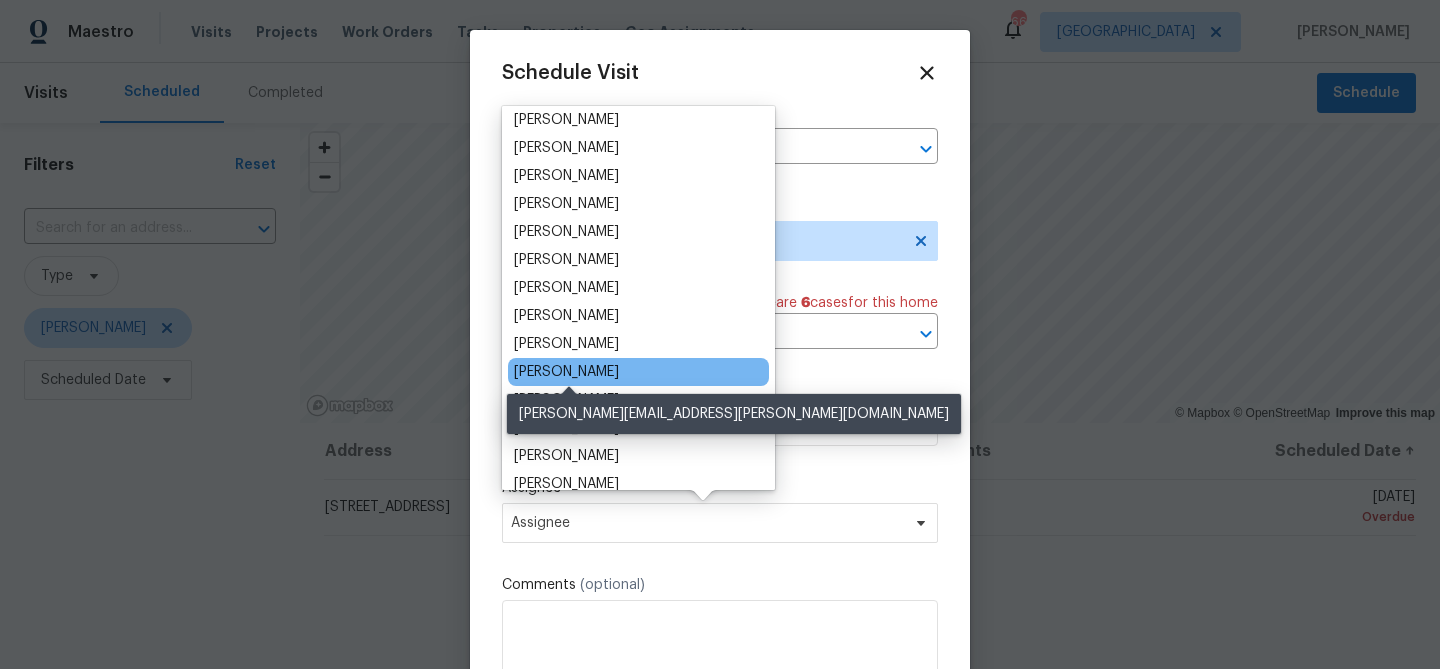 click on "[PERSON_NAME]" at bounding box center (566, 372) 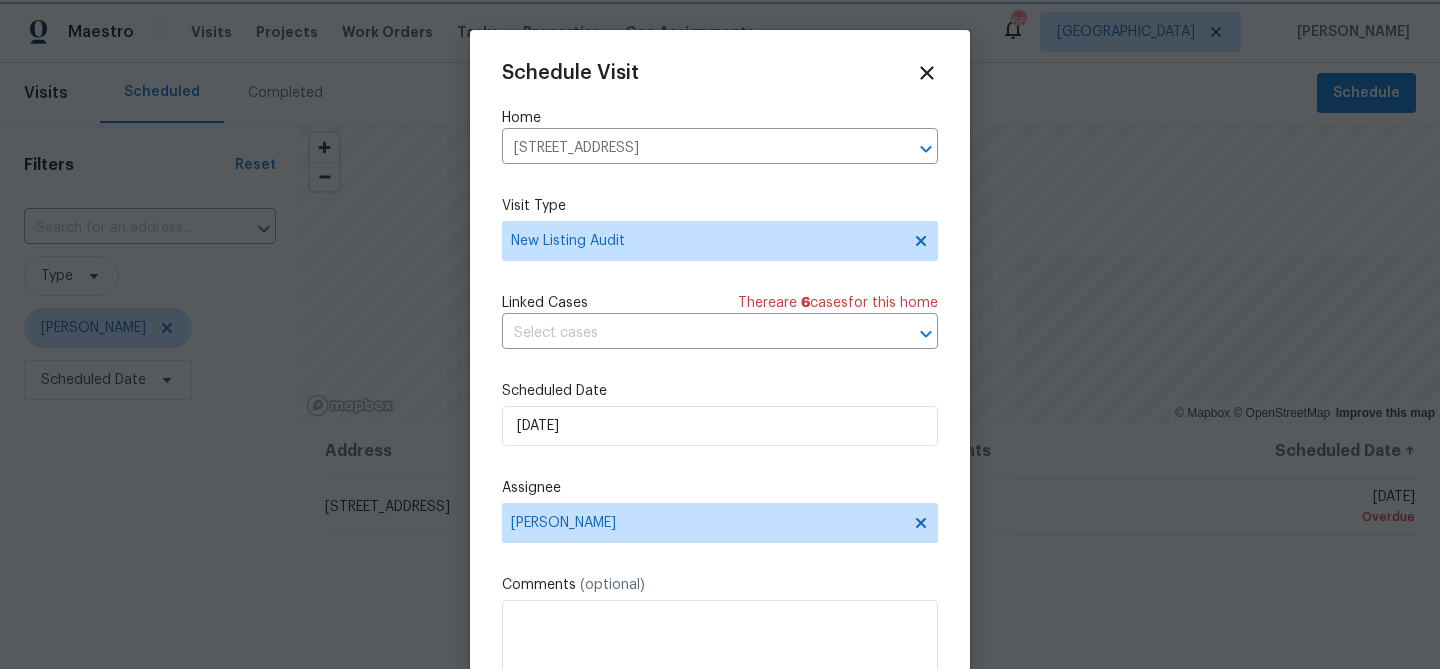 scroll, scrollTop: 36, scrollLeft: 0, axis: vertical 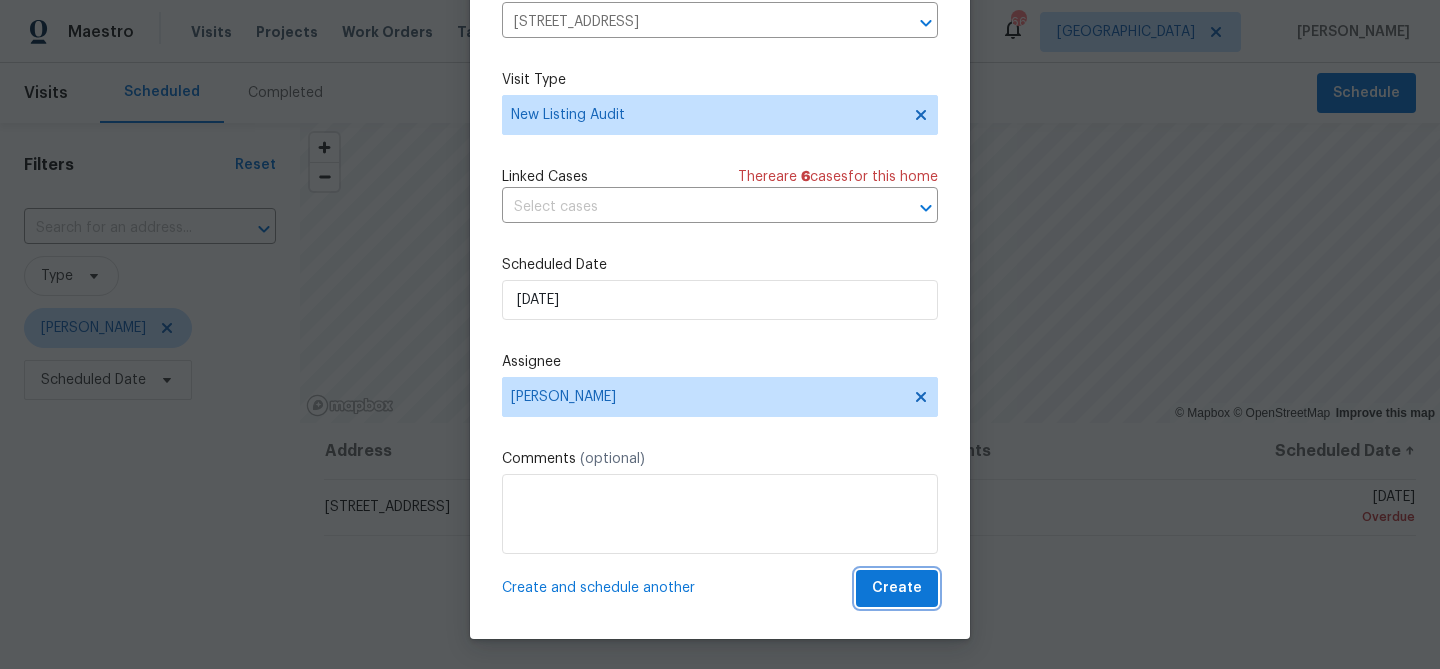 click on "Create" at bounding box center (897, 588) 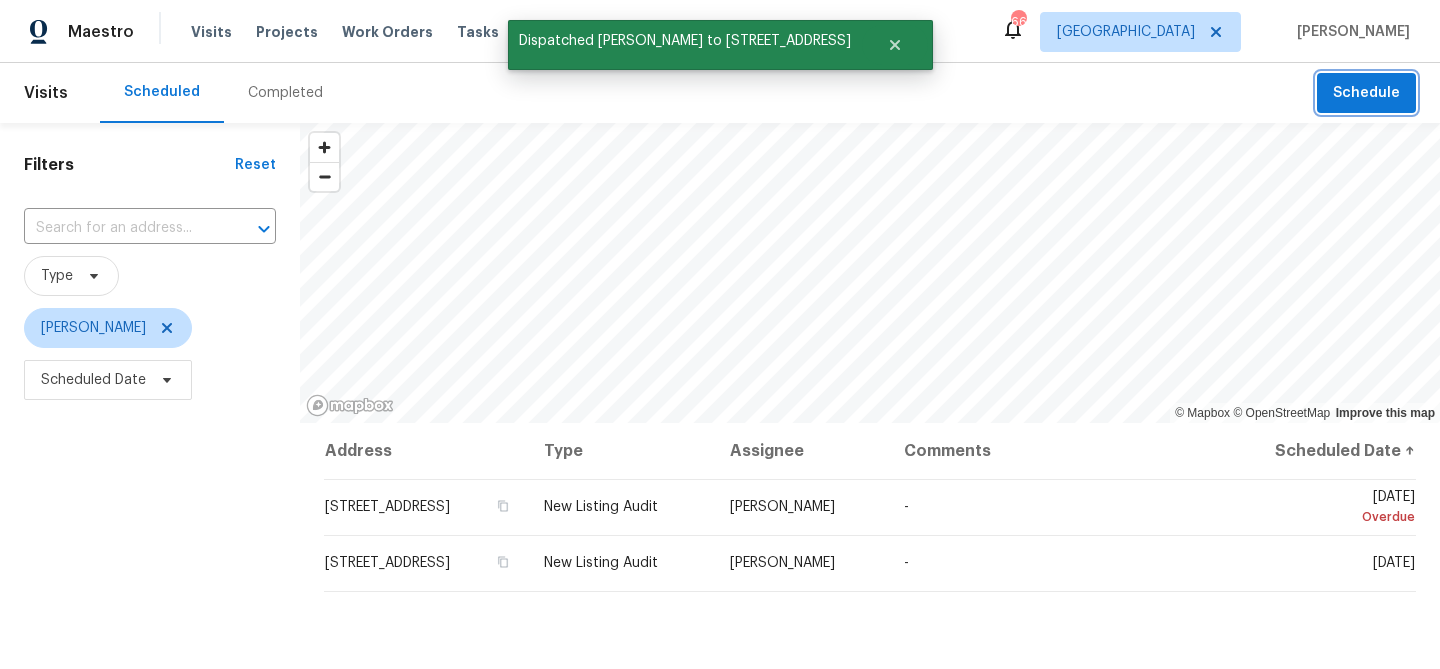 scroll, scrollTop: 0, scrollLeft: 0, axis: both 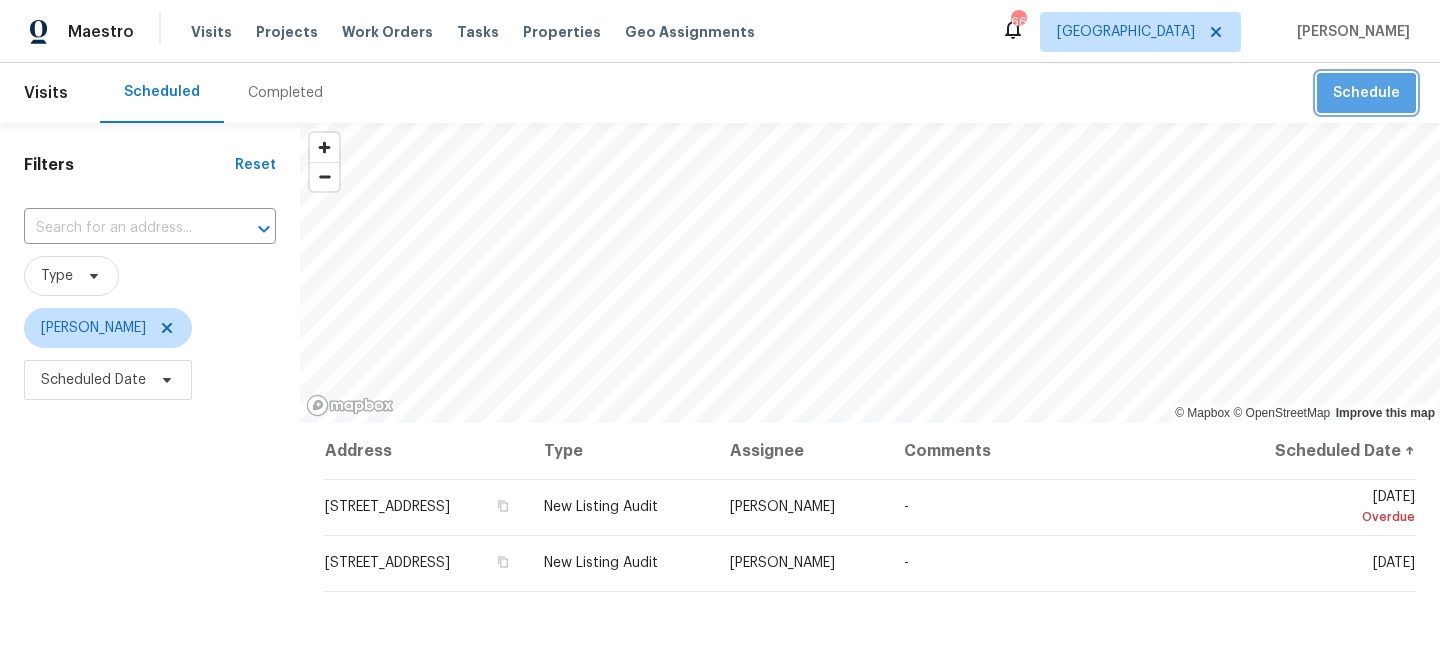 click on "Schedule" at bounding box center [1366, 93] 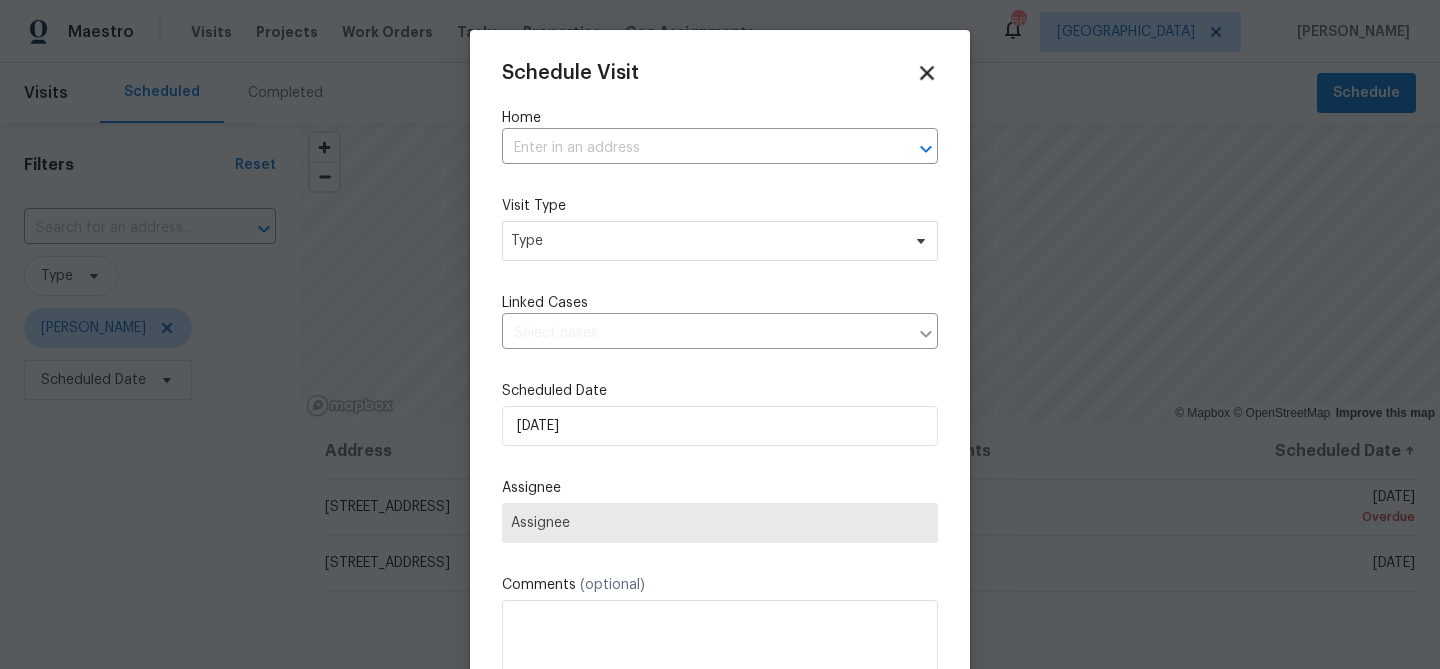 click 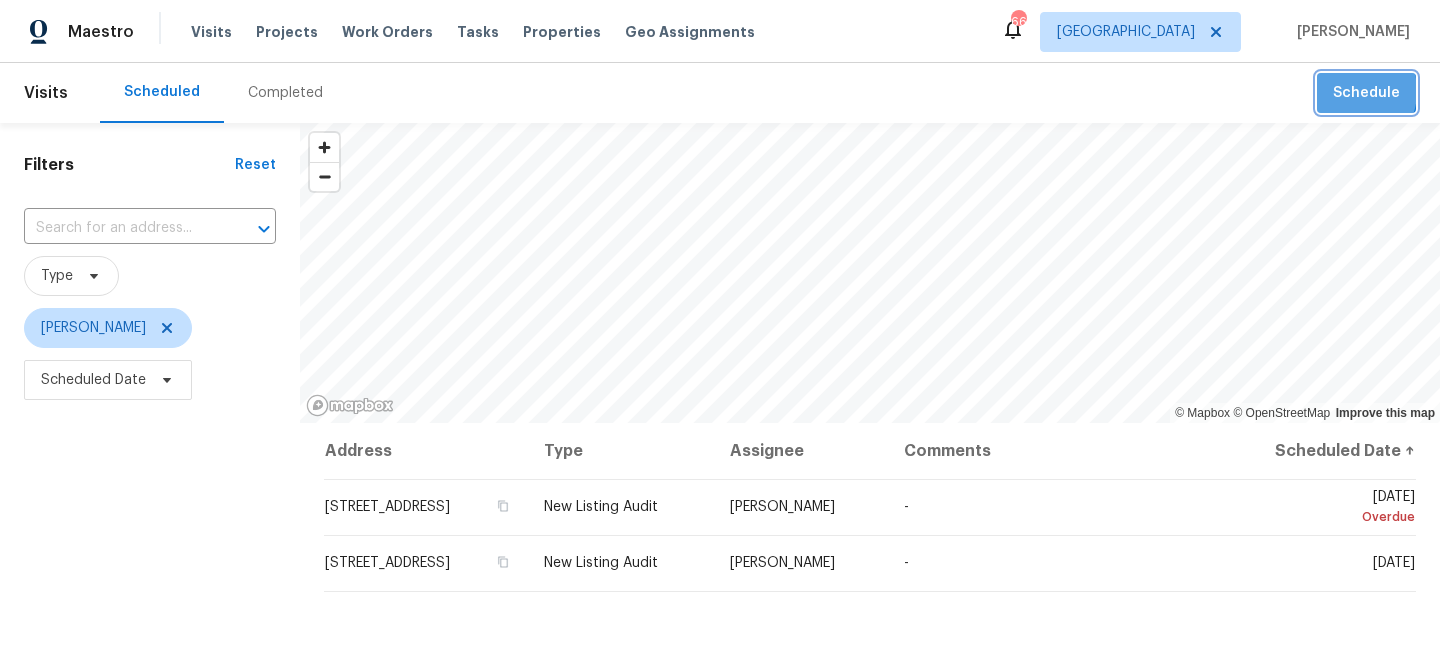 click on "Schedule" at bounding box center [1366, 93] 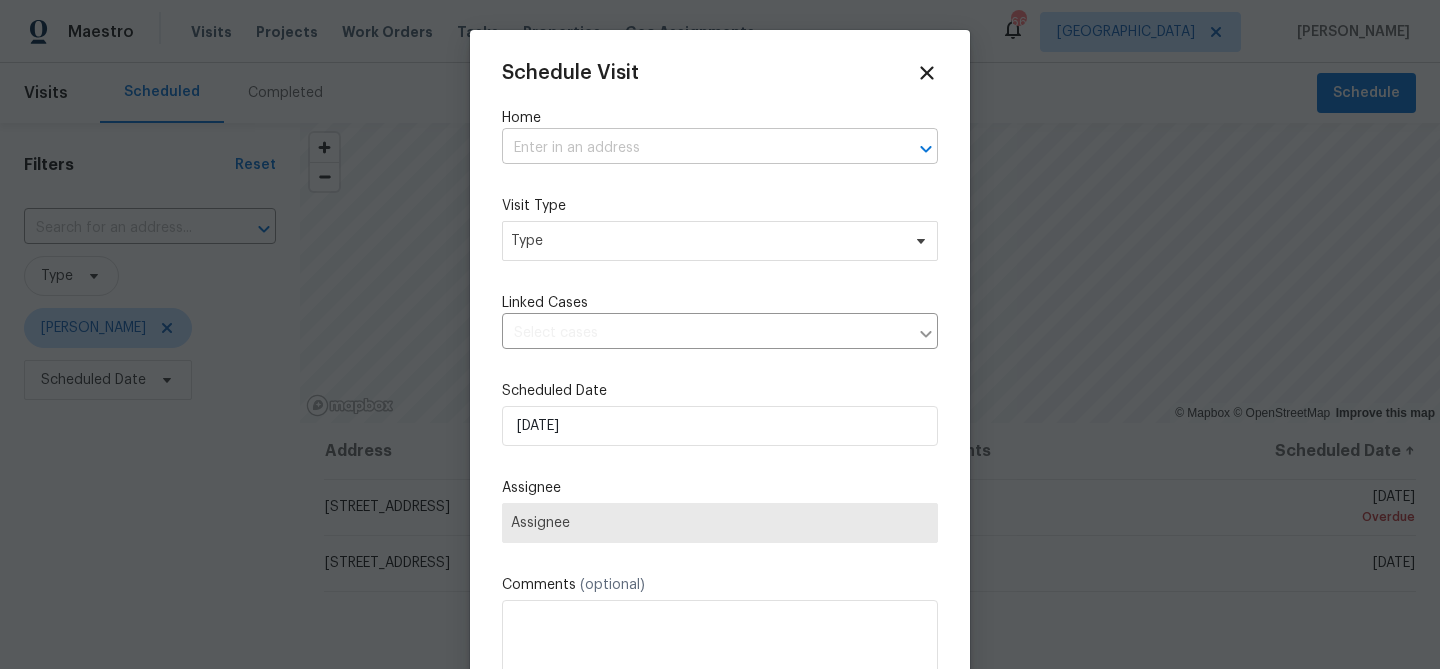 click at bounding box center [692, 148] 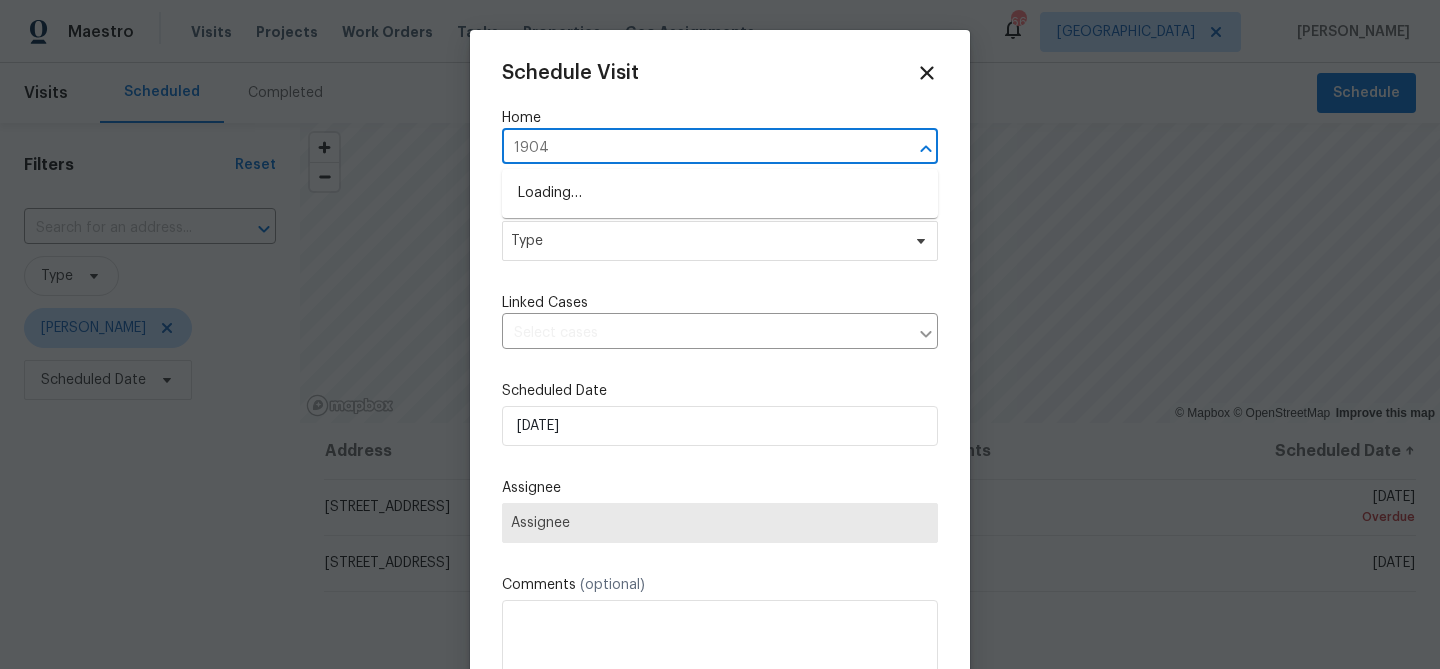 type on "1904 l" 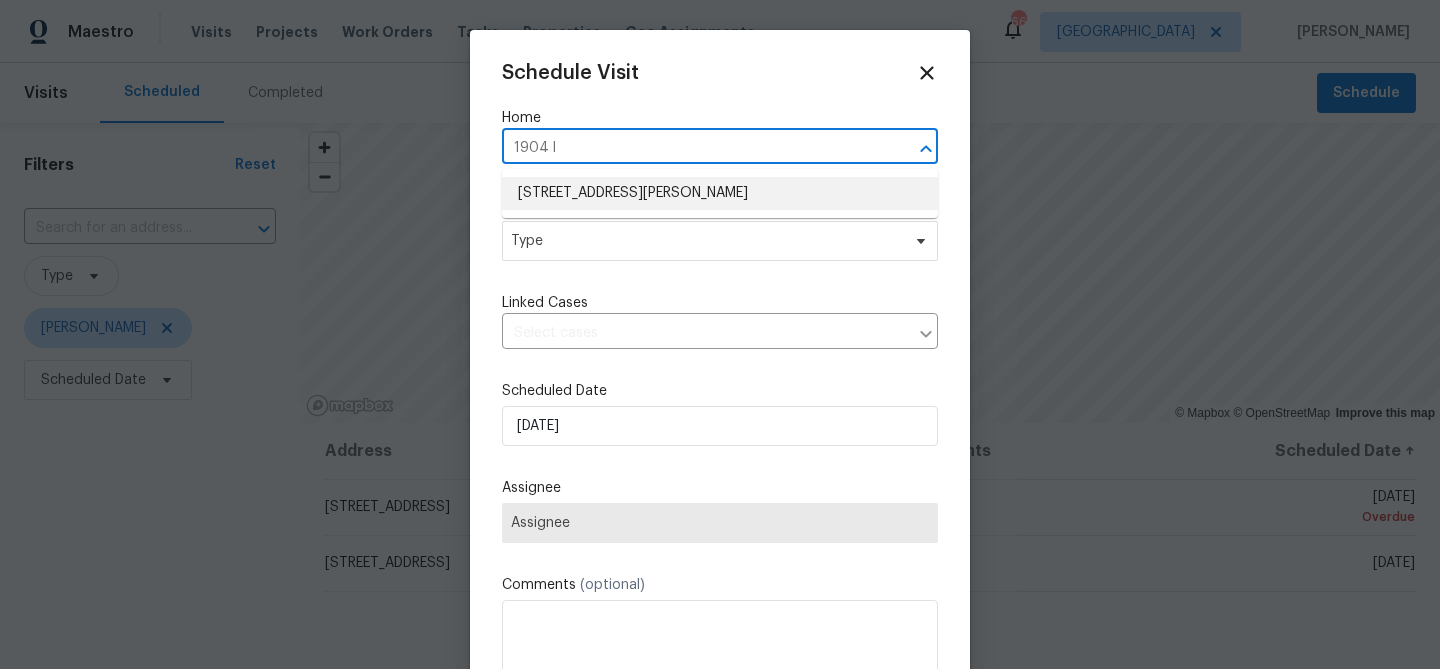 click on "[STREET_ADDRESS][PERSON_NAME]" at bounding box center (720, 193) 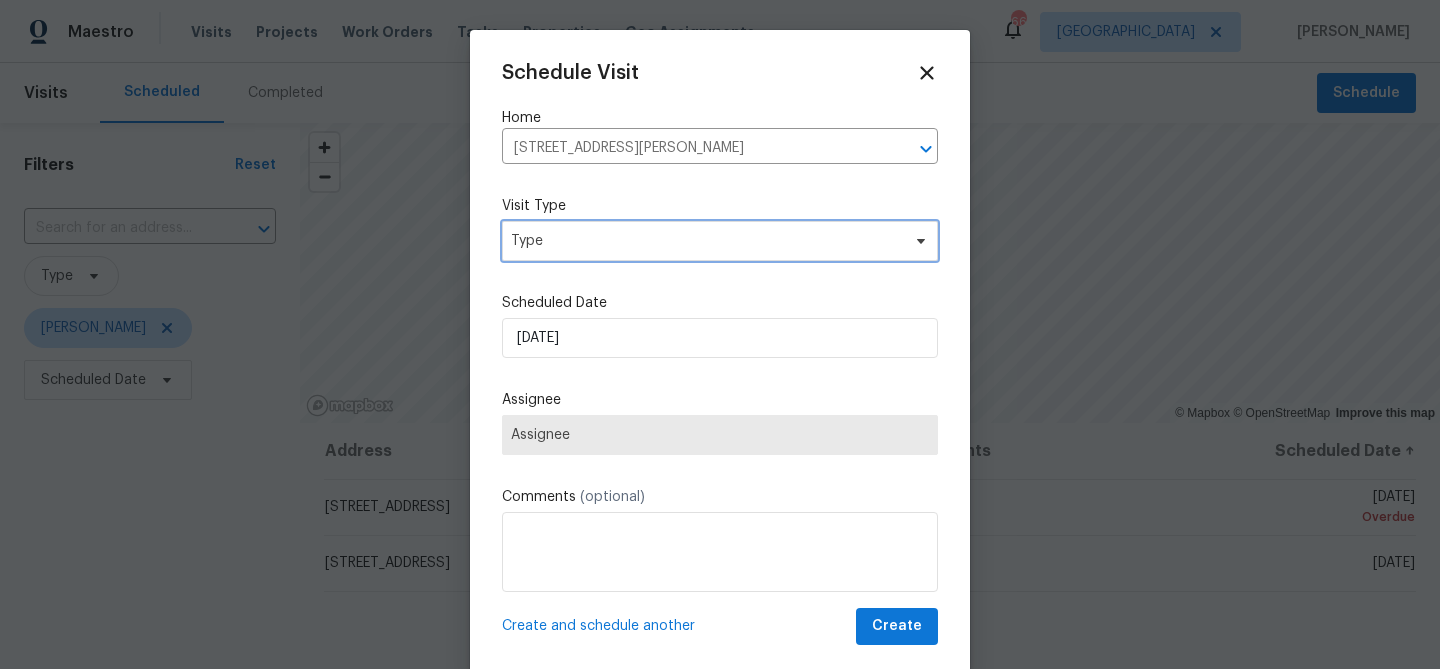 click on "Type" at bounding box center (705, 241) 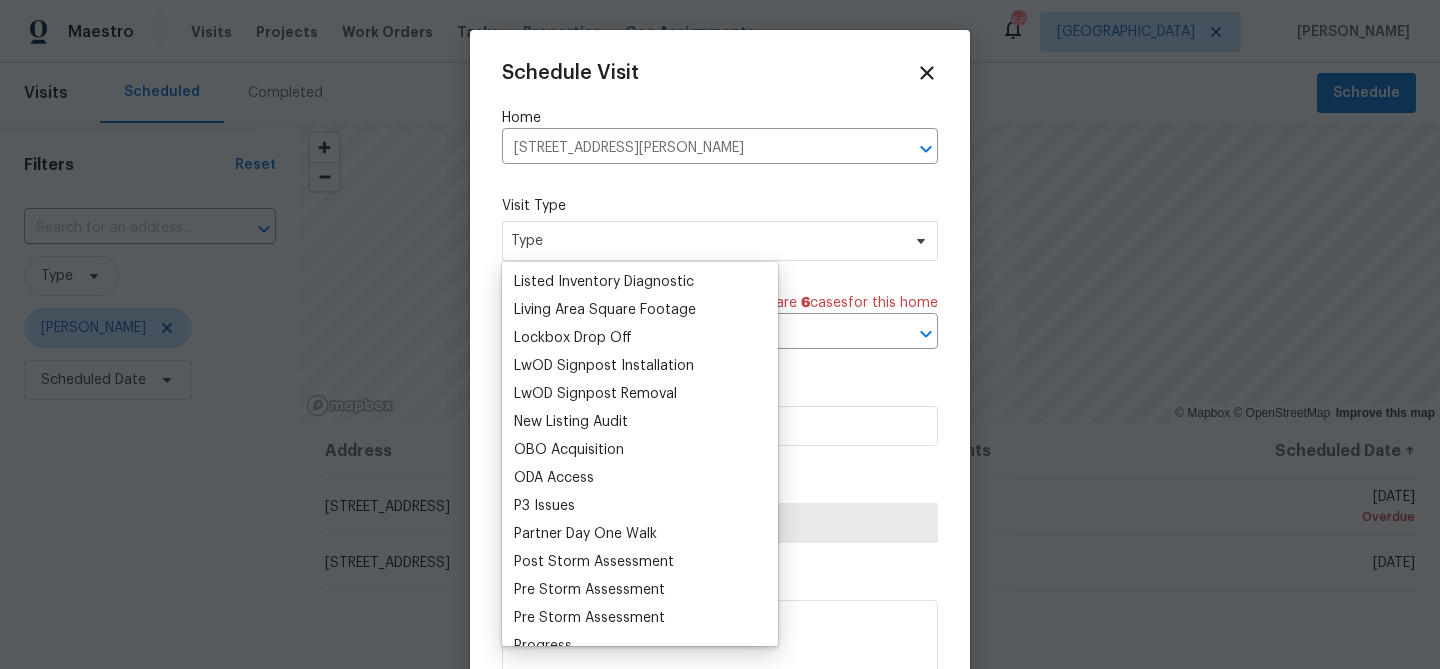scroll, scrollTop: 983, scrollLeft: 0, axis: vertical 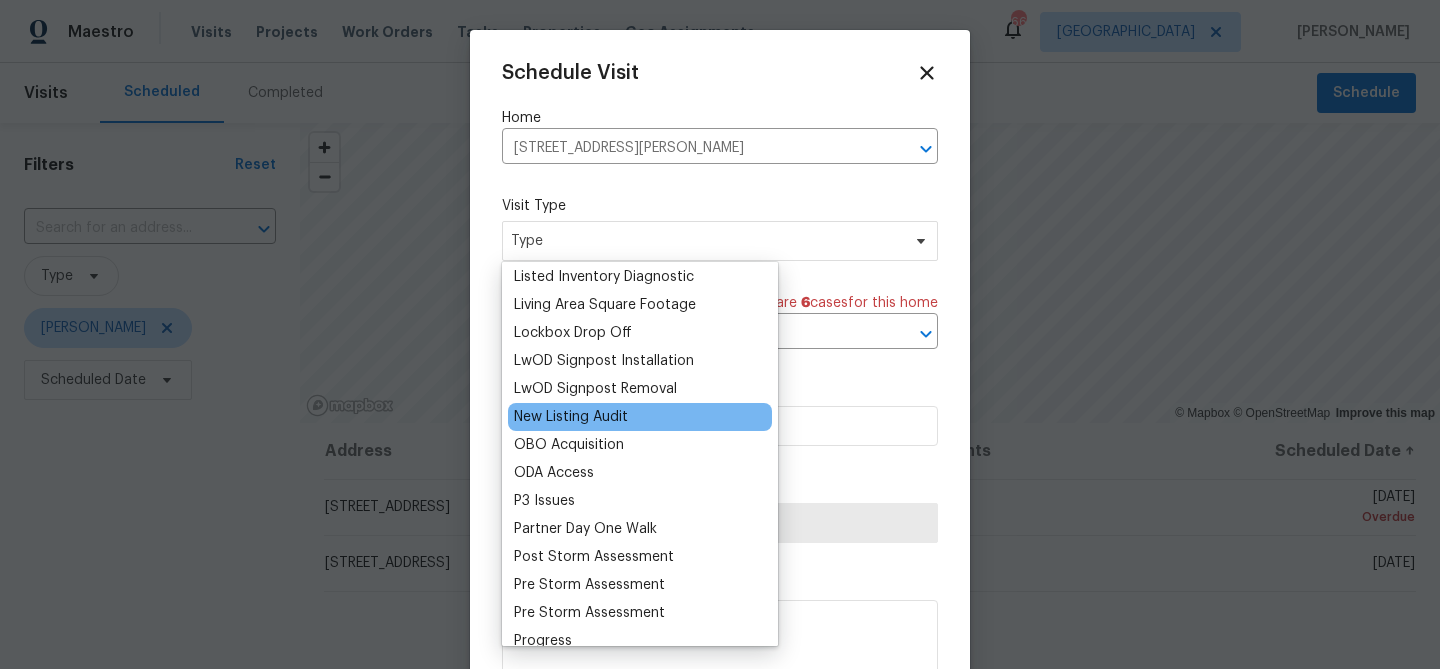 click on "New Listing Audit" at bounding box center (571, 417) 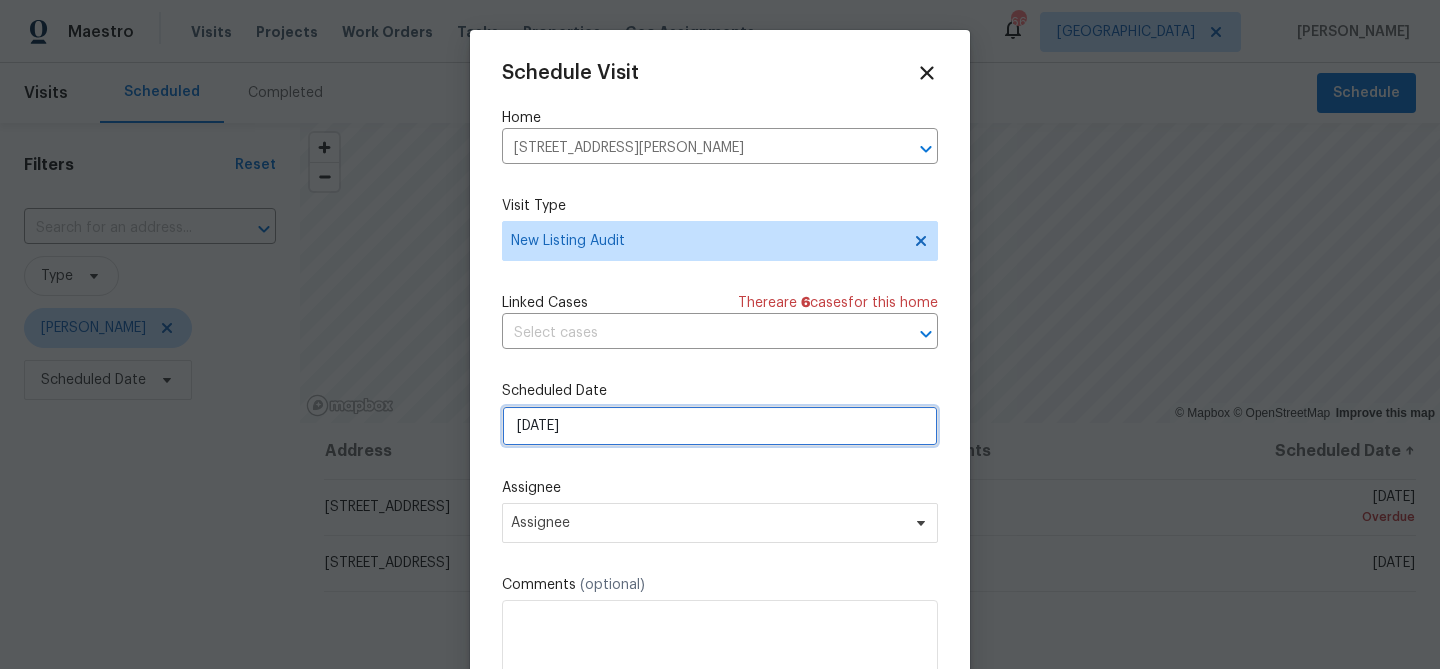 click on "[DATE]" at bounding box center [720, 426] 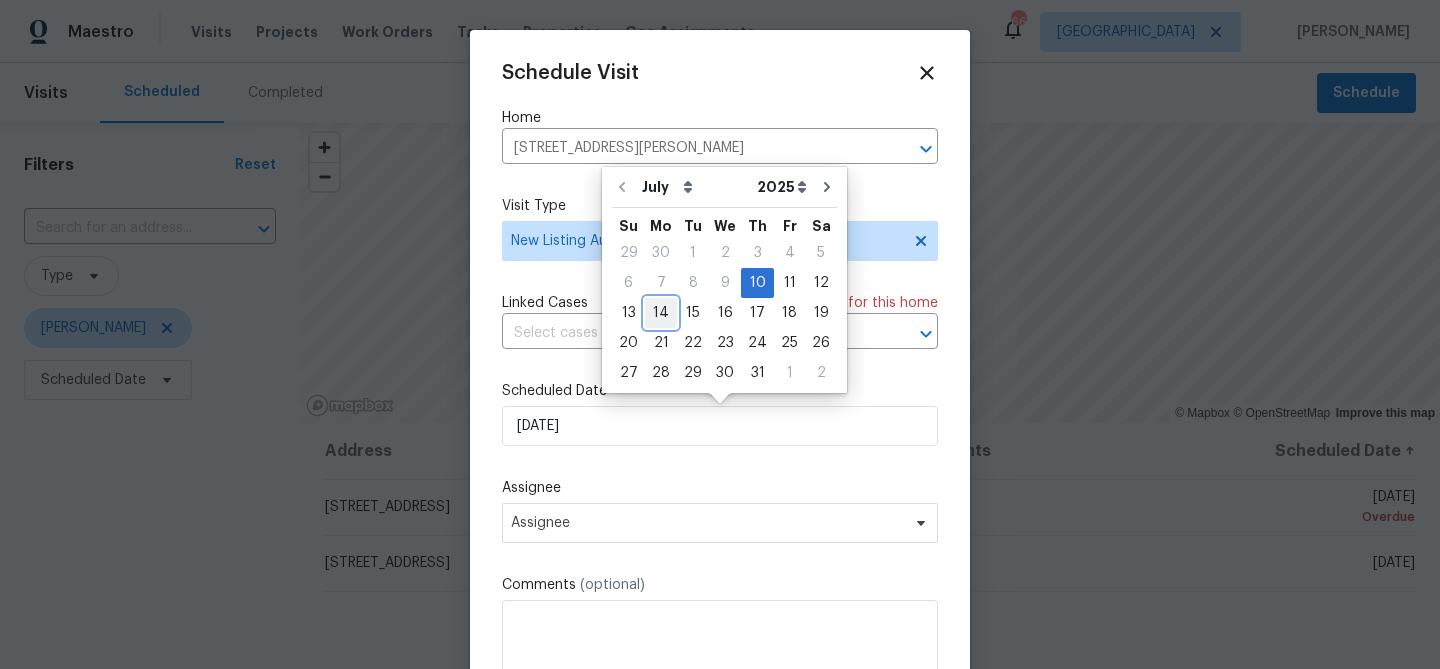 click on "14" at bounding box center [661, 313] 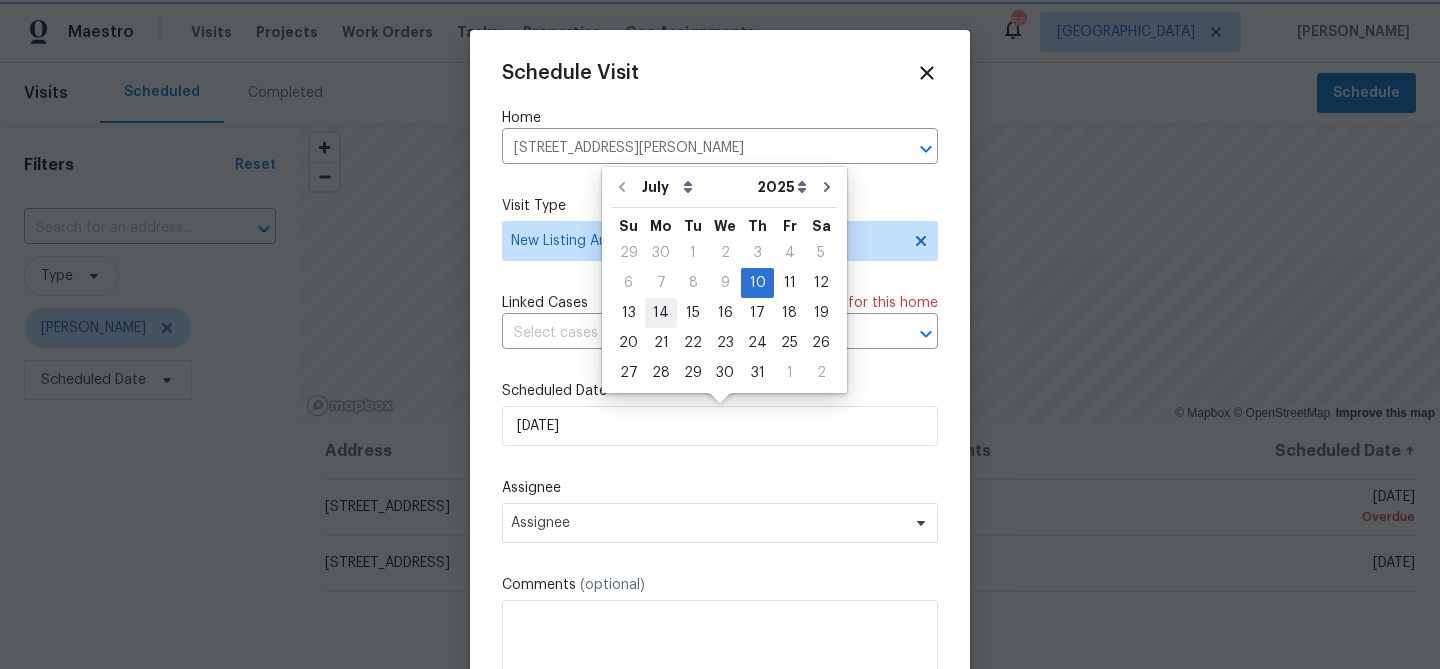 type on "7/14/2025" 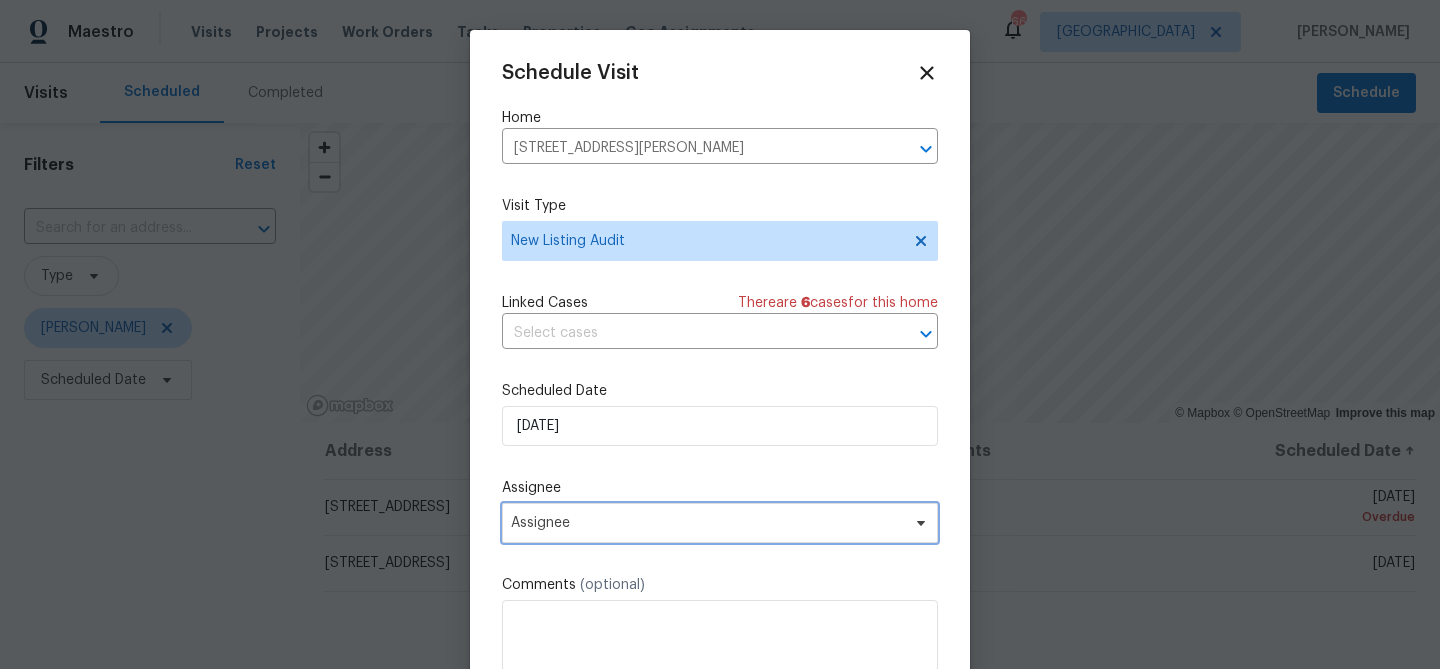 click on "Assignee" at bounding box center (720, 523) 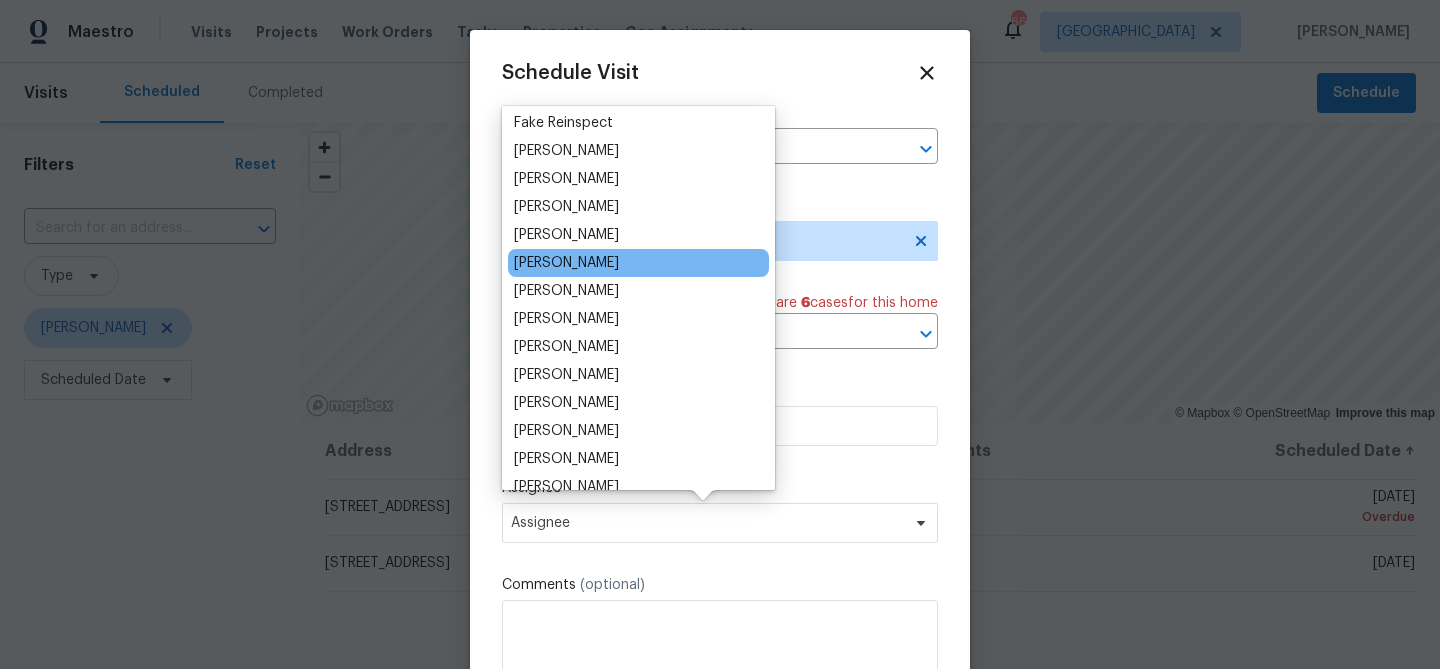 scroll, scrollTop: 112, scrollLeft: 0, axis: vertical 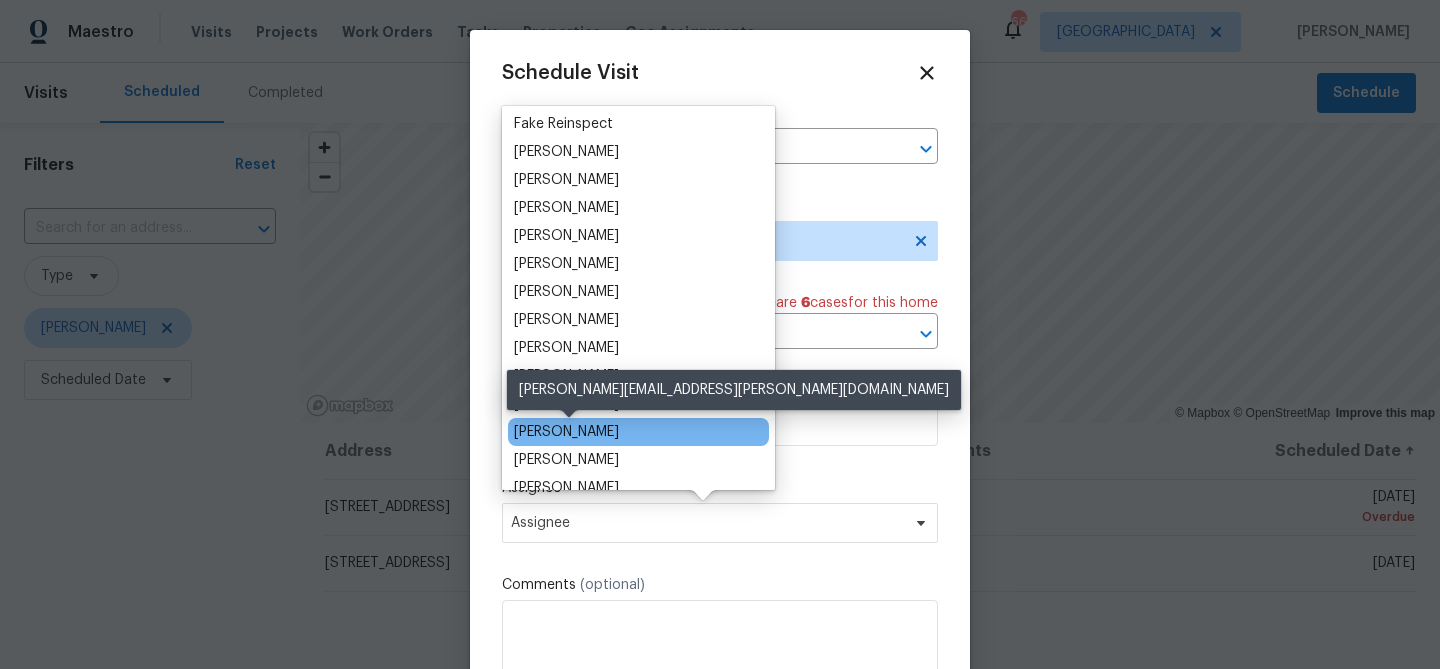 click on "[PERSON_NAME]" at bounding box center (566, 432) 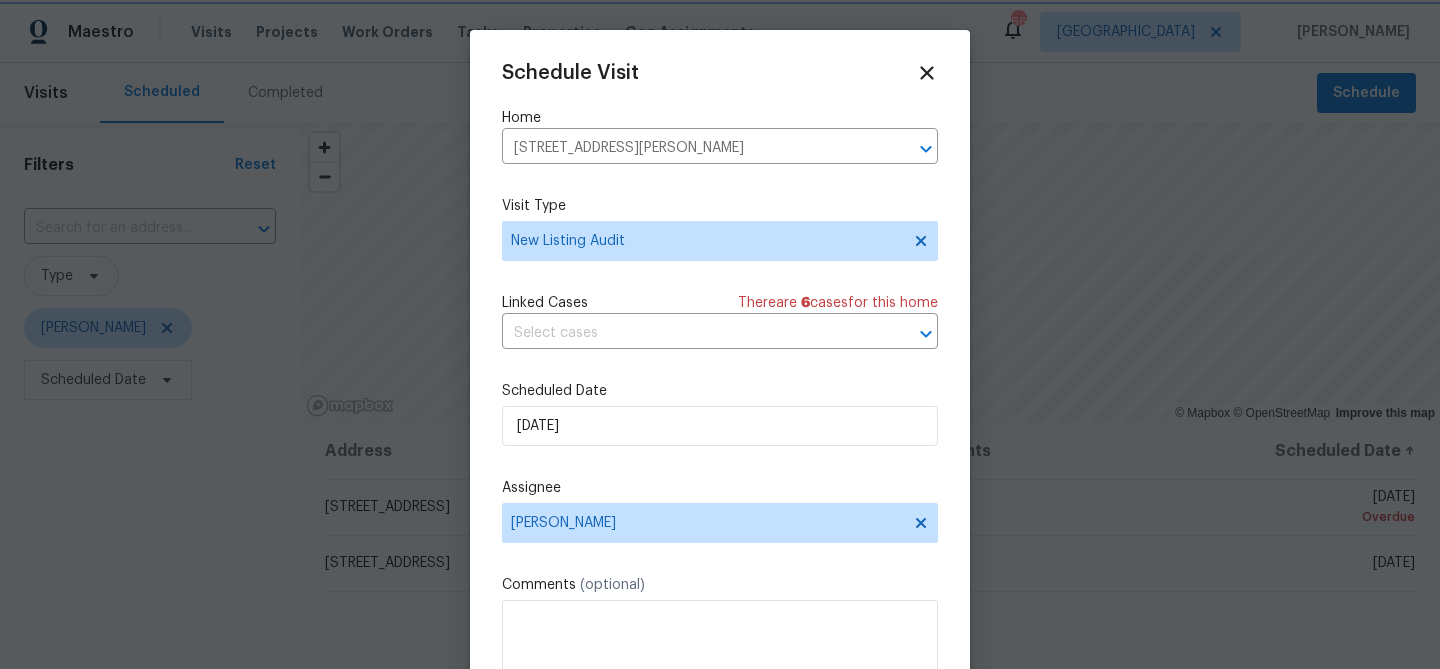 scroll, scrollTop: 36, scrollLeft: 0, axis: vertical 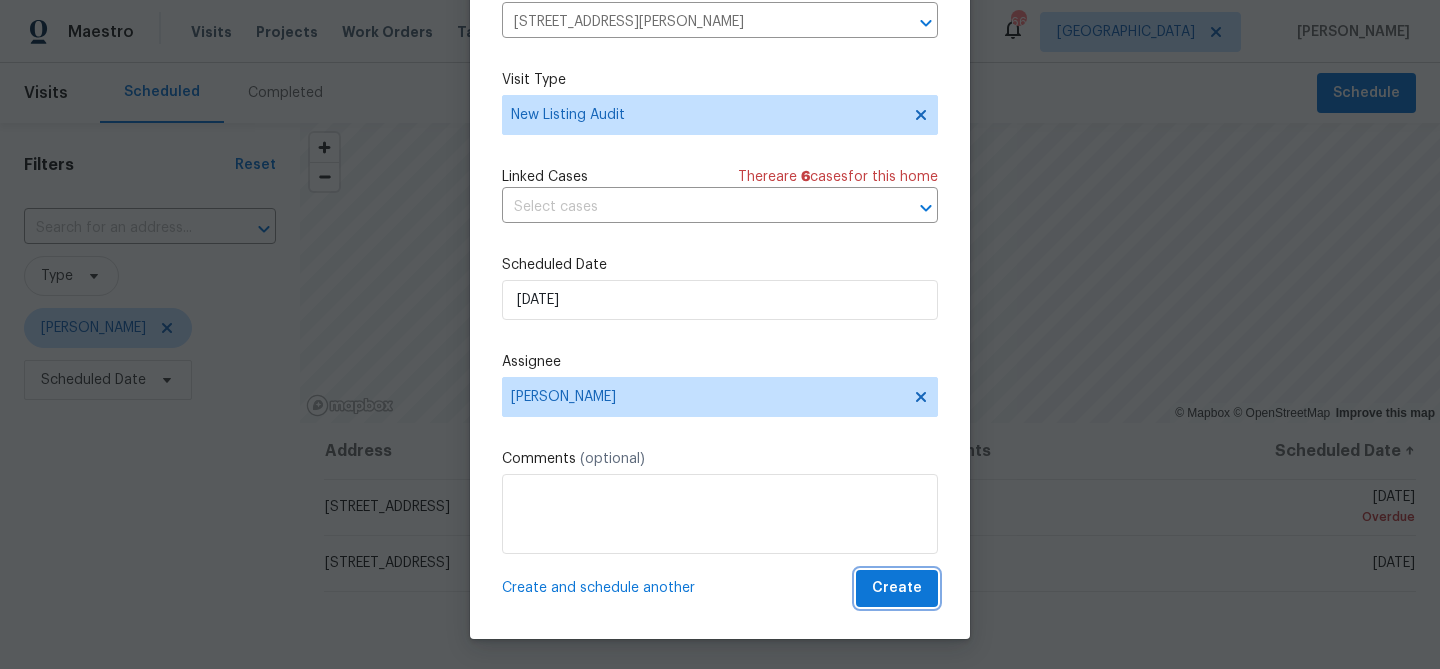 click on "Create" at bounding box center (897, 588) 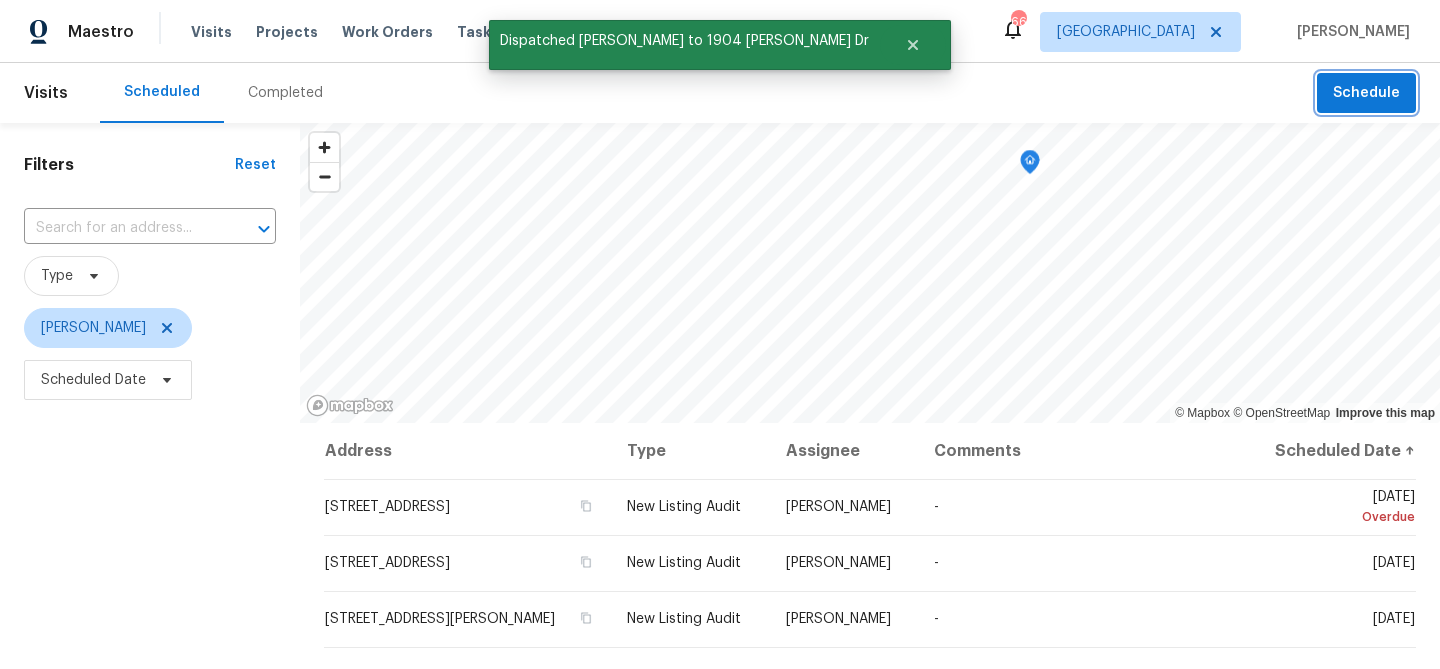 scroll, scrollTop: 0, scrollLeft: 0, axis: both 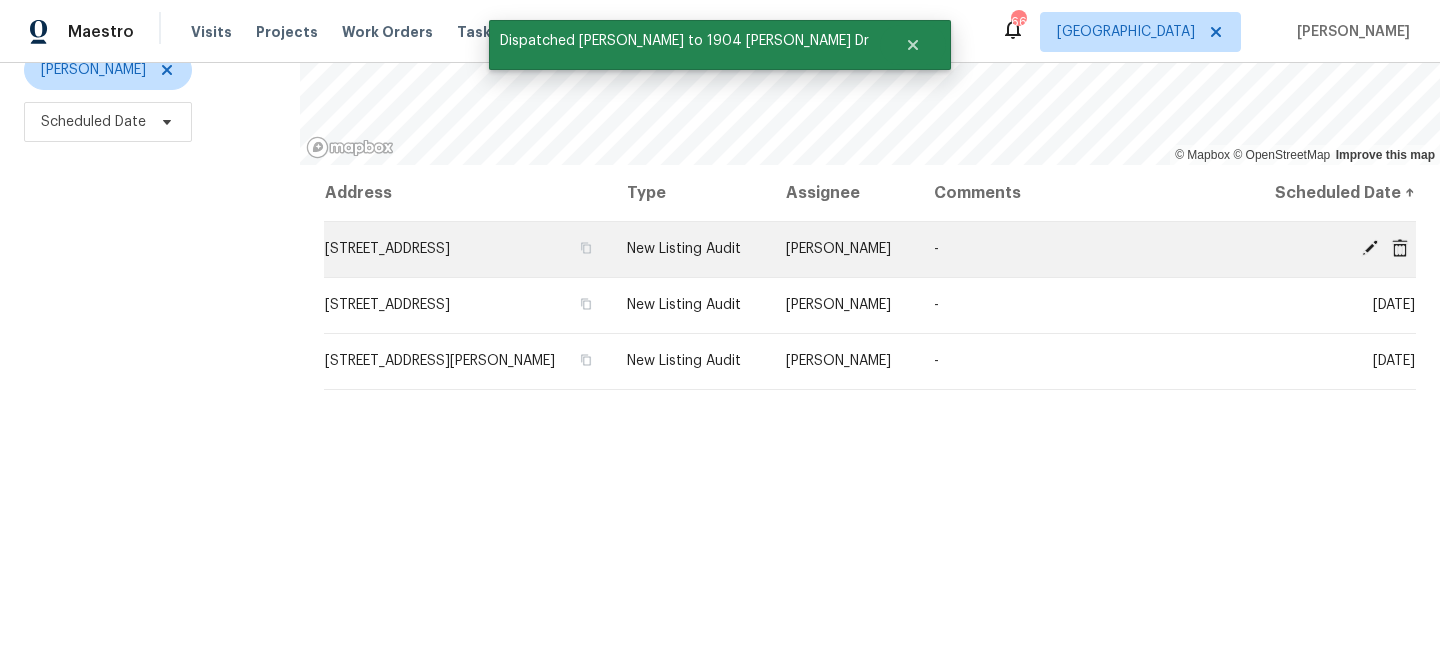 click 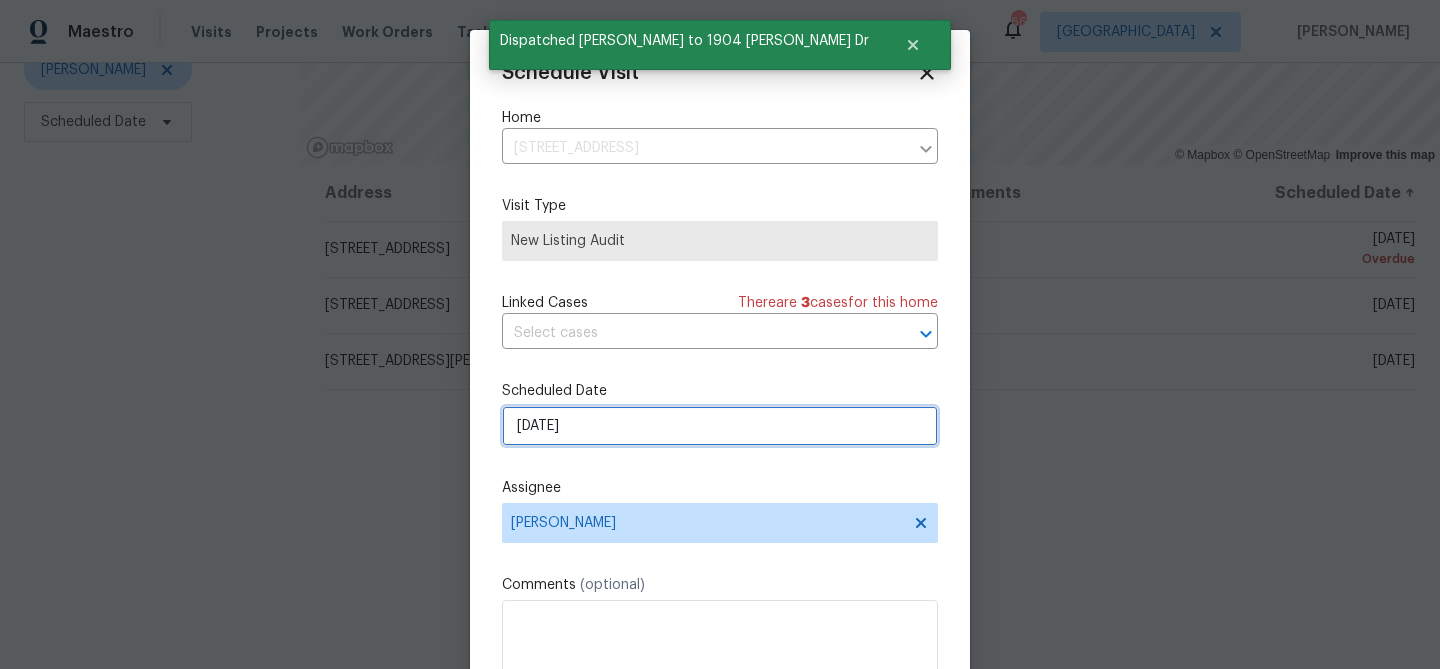 click on "7/9/2025" at bounding box center [720, 426] 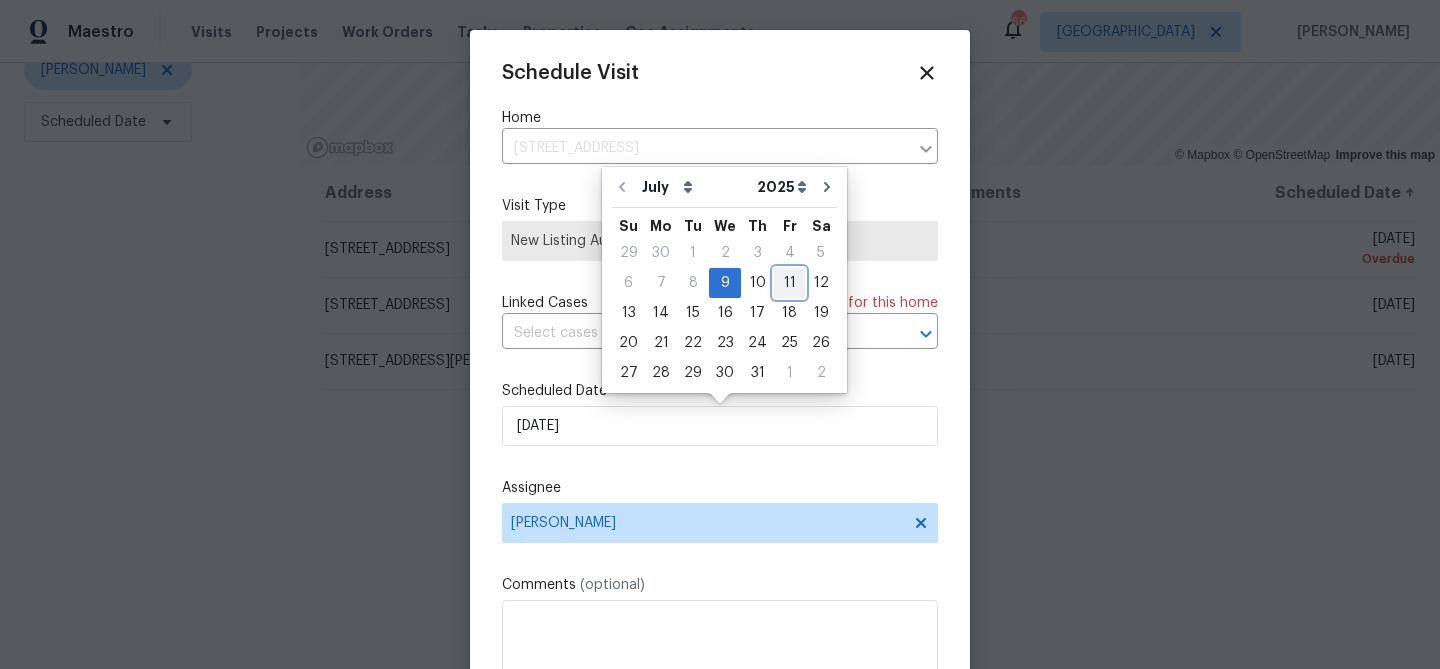 click on "11" at bounding box center [789, 283] 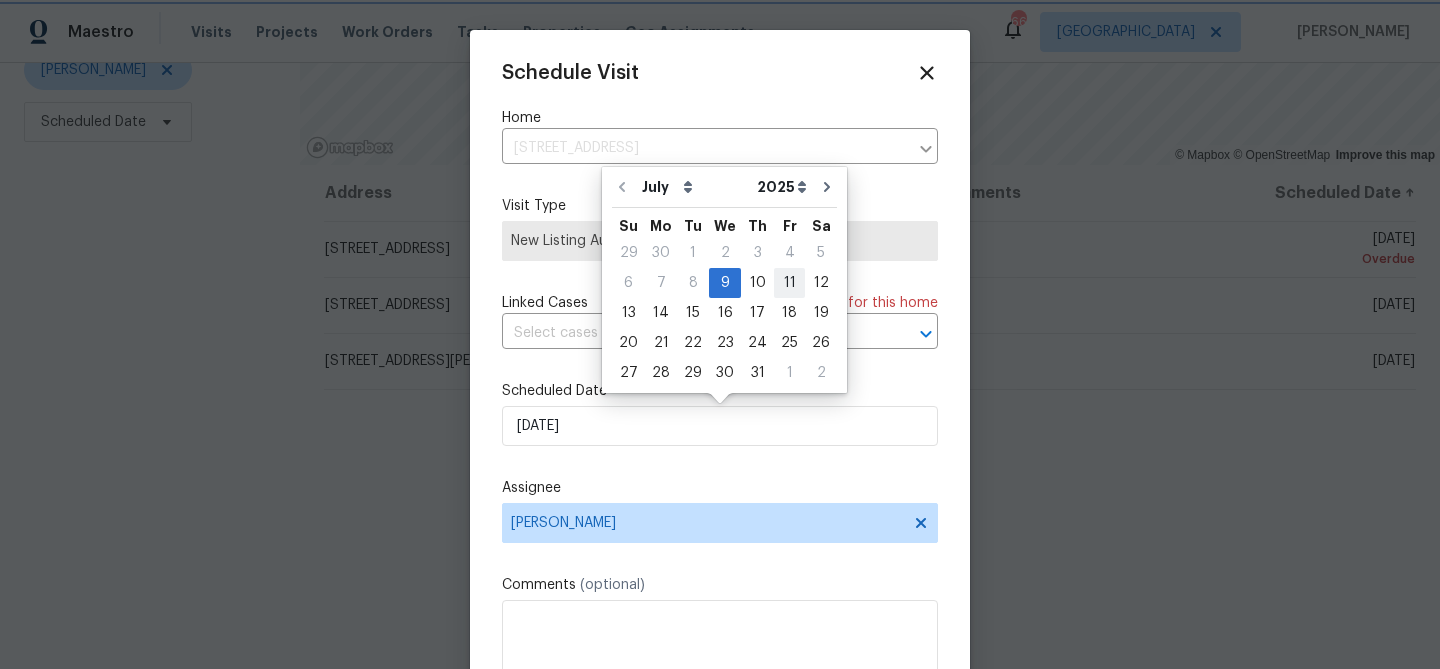type on "7/11/2025" 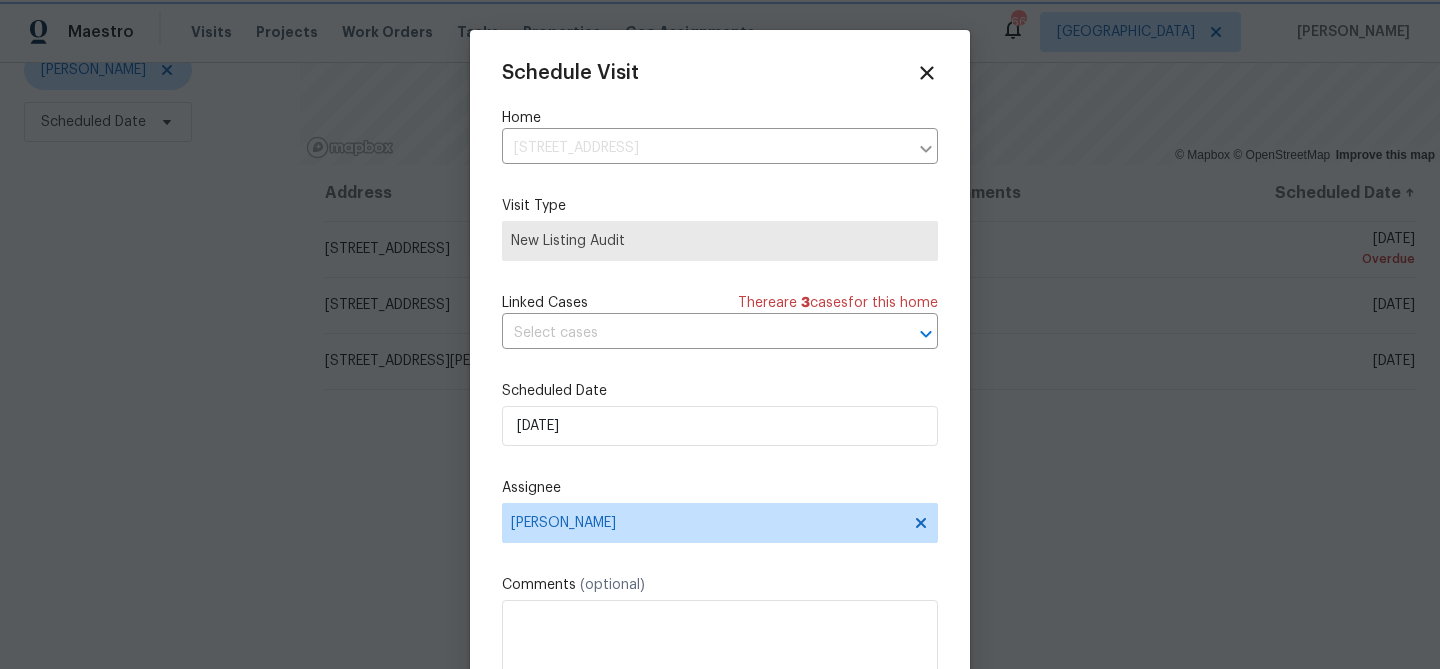 scroll, scrollTop: 36, scrollLeft: 0, axis: vertical 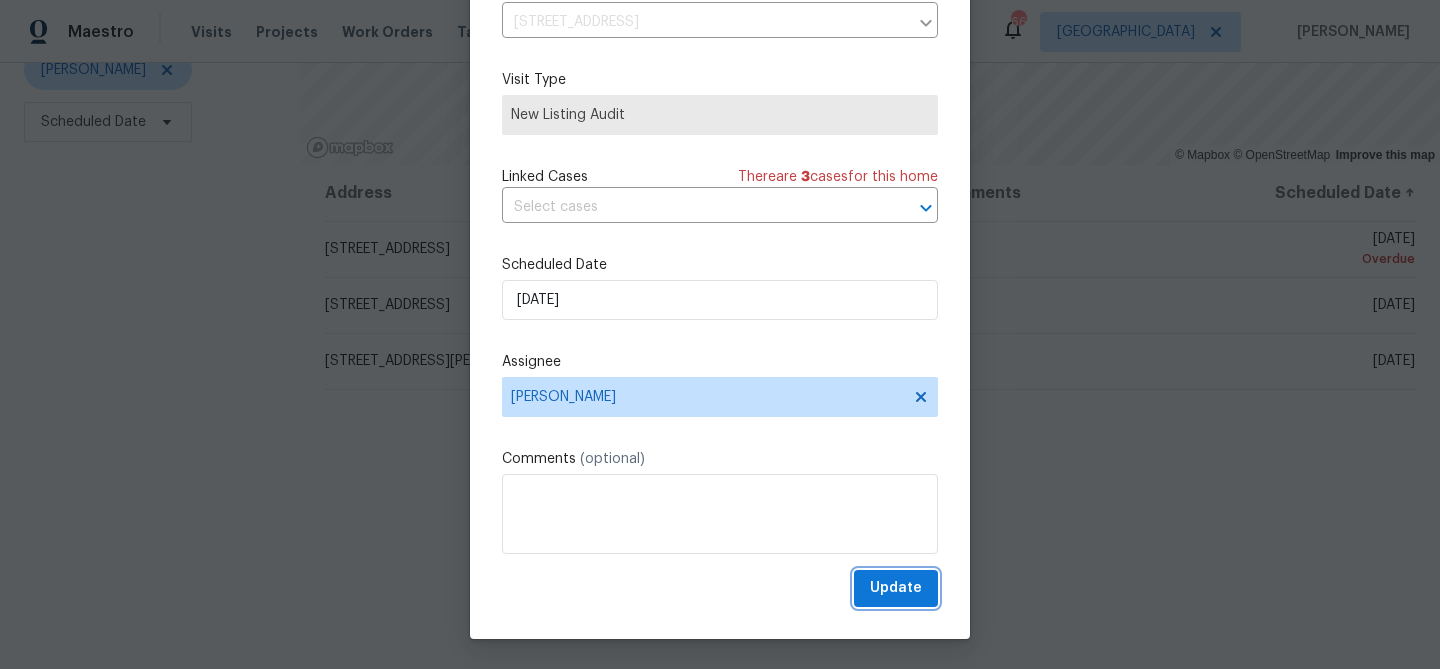 click on "Update" at bounding box center [896, 588] 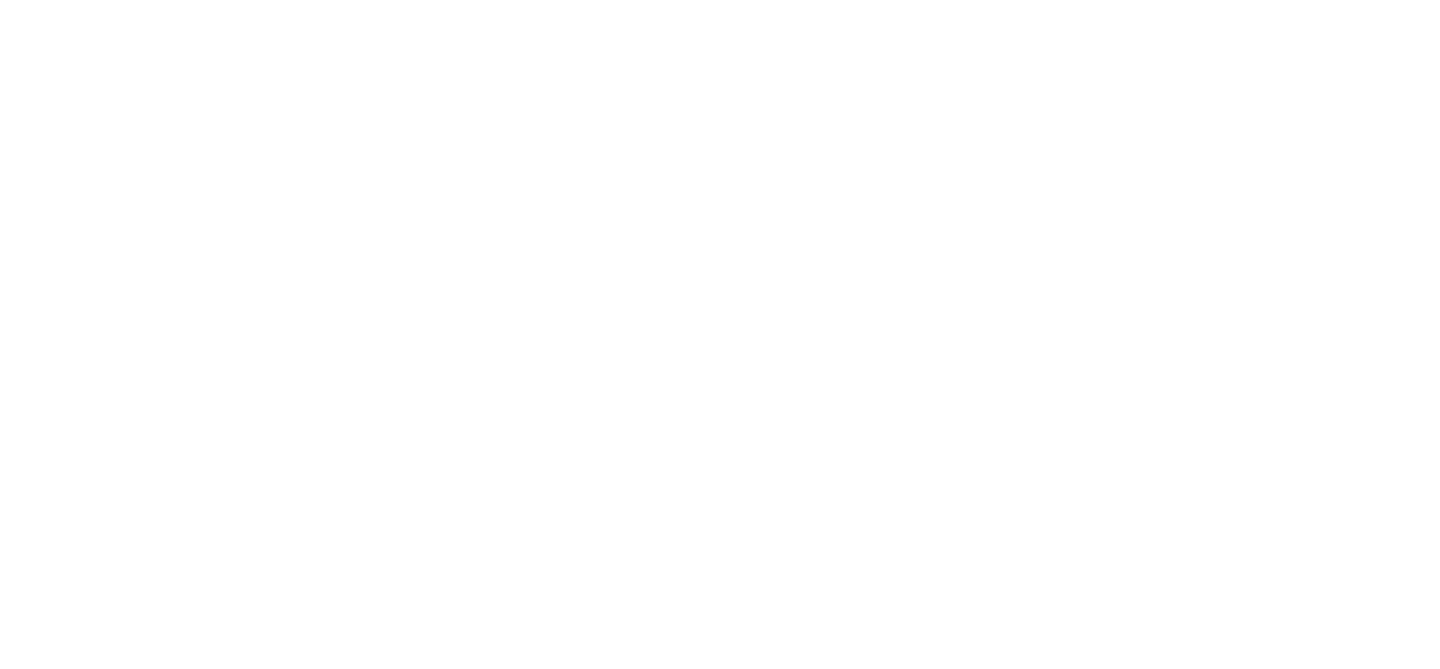 scroll, scrollTop: 0, scrollLeft: 0, axis: both 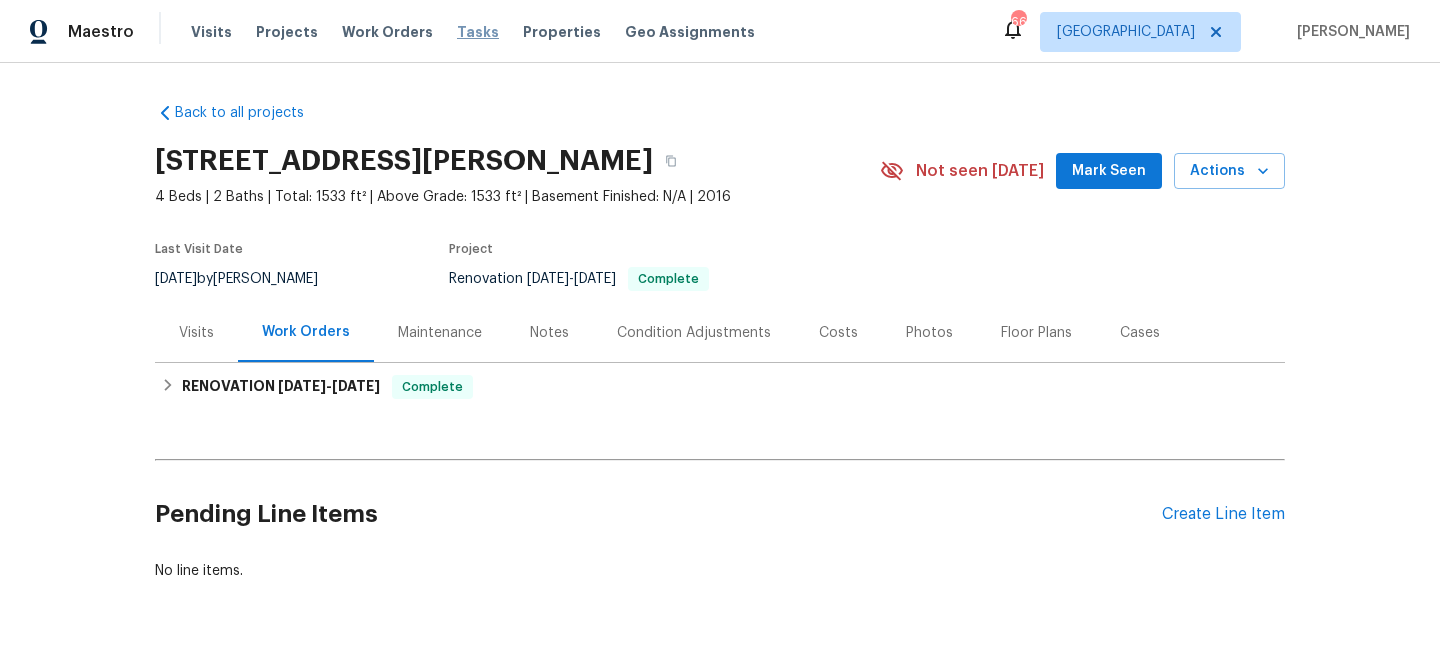click on "Tasks" at bounding box center (478, 32) 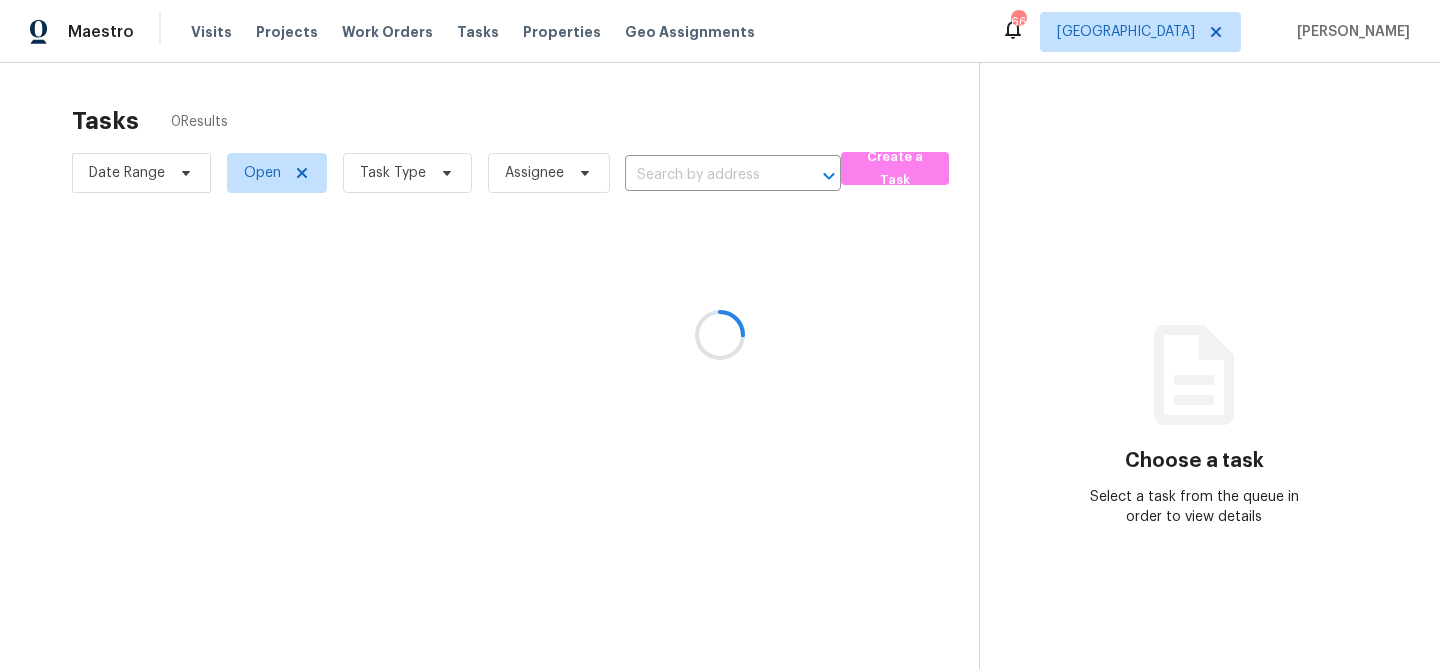 click at bounding box center (720, 334) 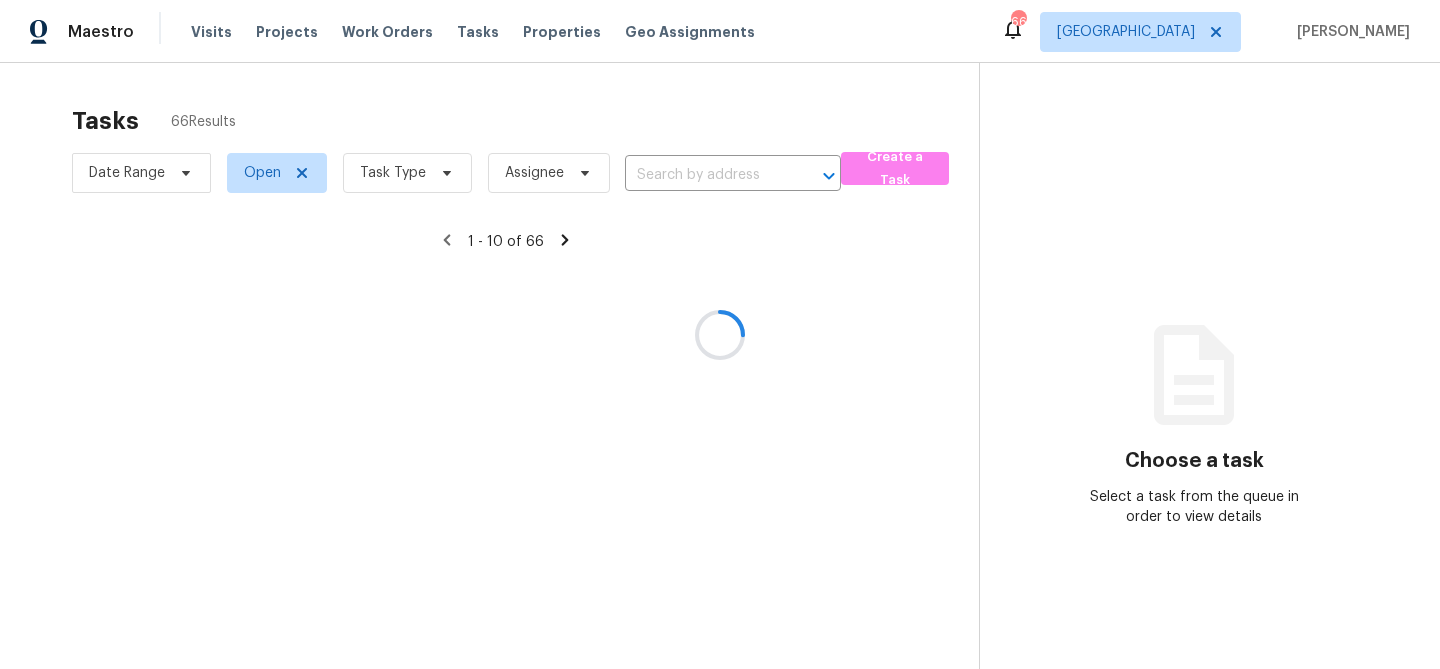 click at bounding box center (720, 334) 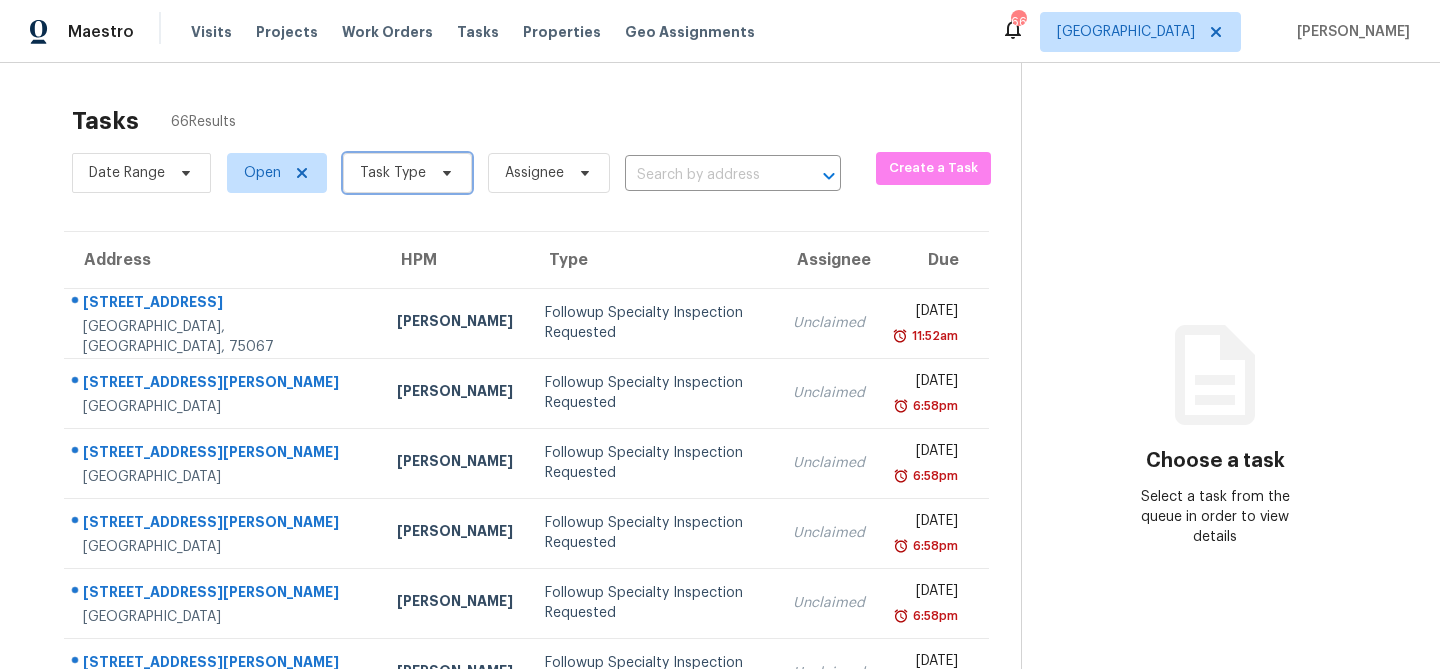 click 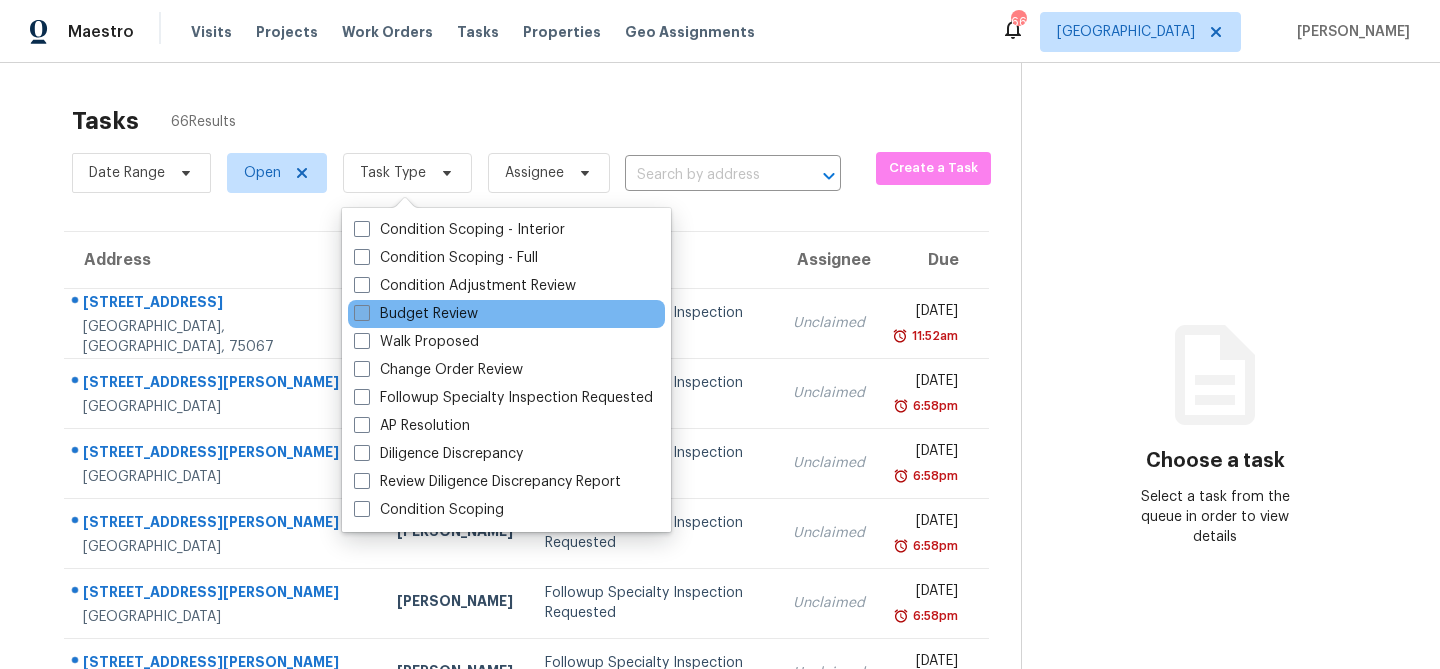 click on "Budget Review" at bounding box center [416, 314] 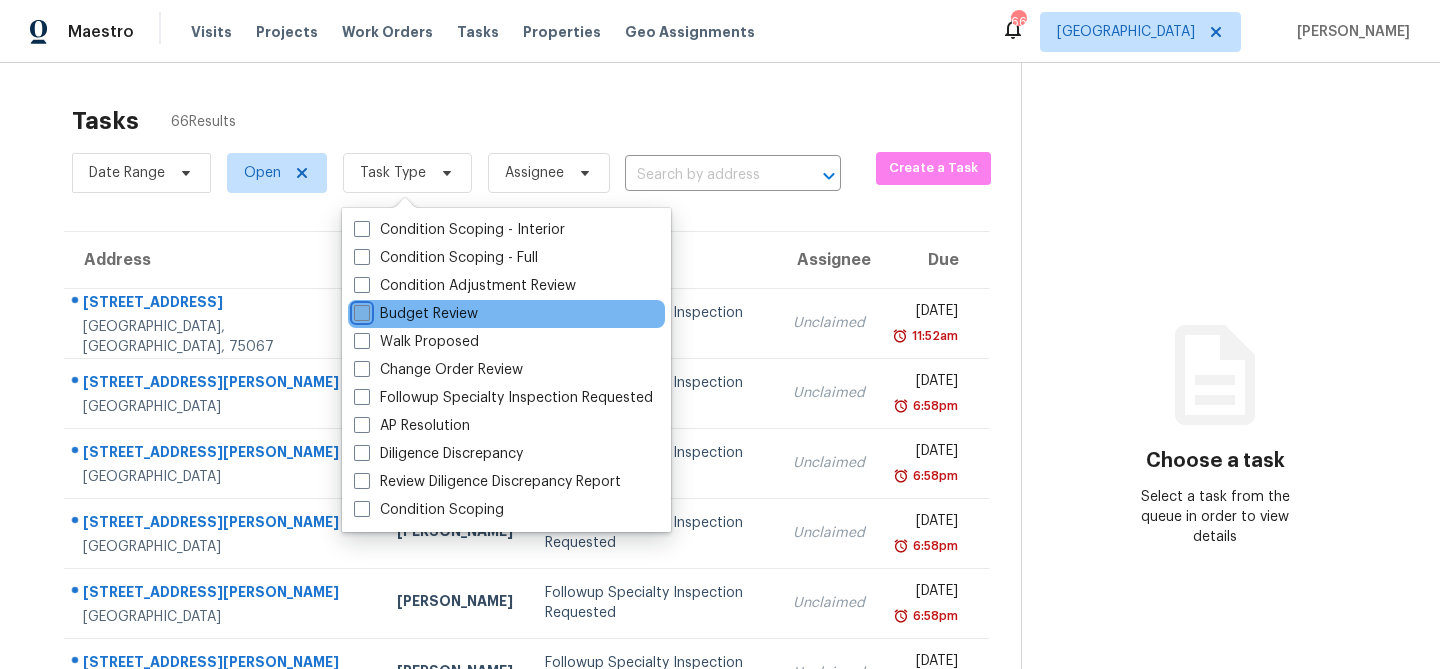 click on "Budget Review" at bounding box center [360, 310] 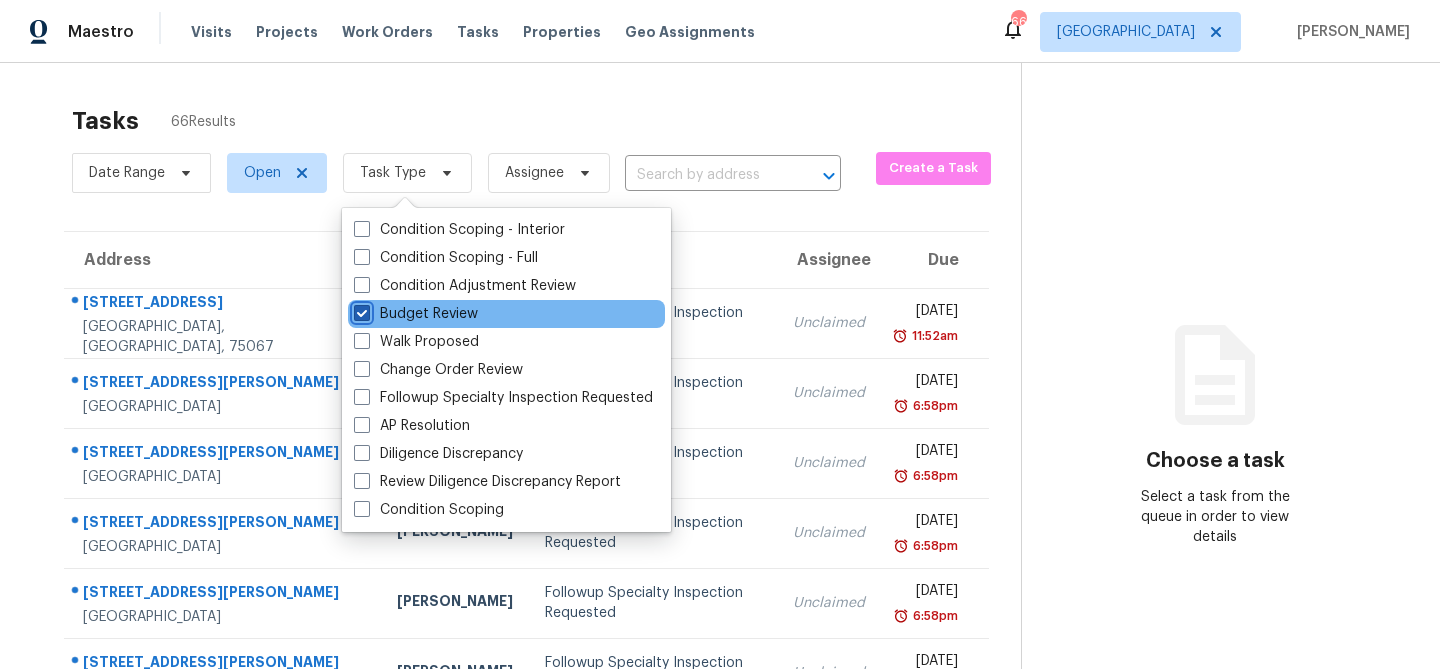 checkbox on "true" 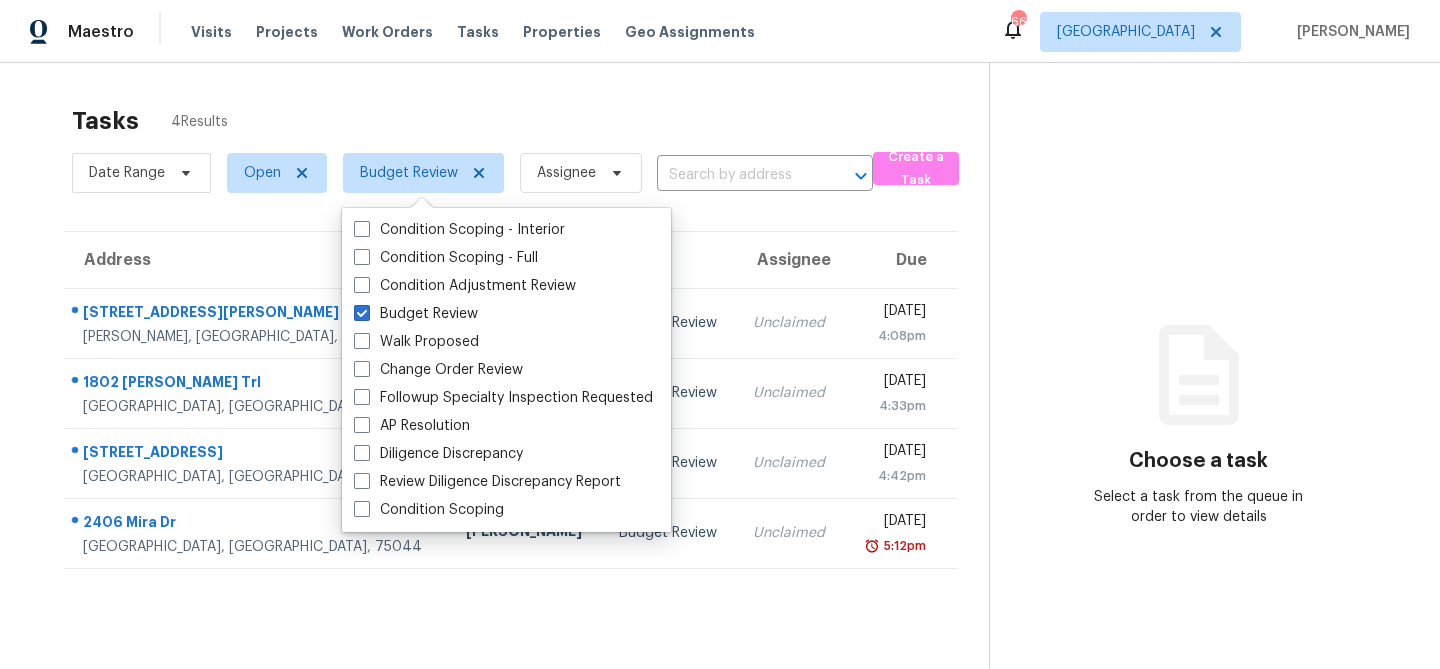 click on "Tasks 4  Results" at bounding box center (530, 121) 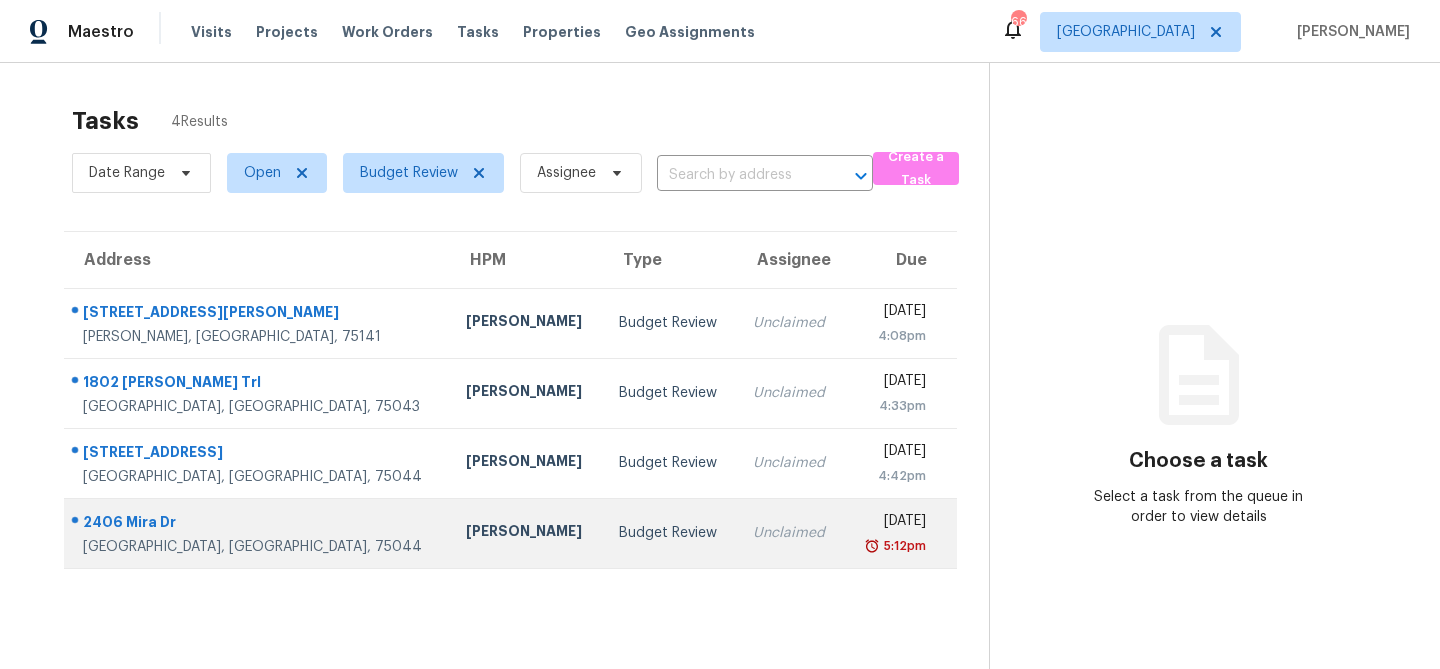click on "[PERSON_NAME]" at bounding box center (526, 533) 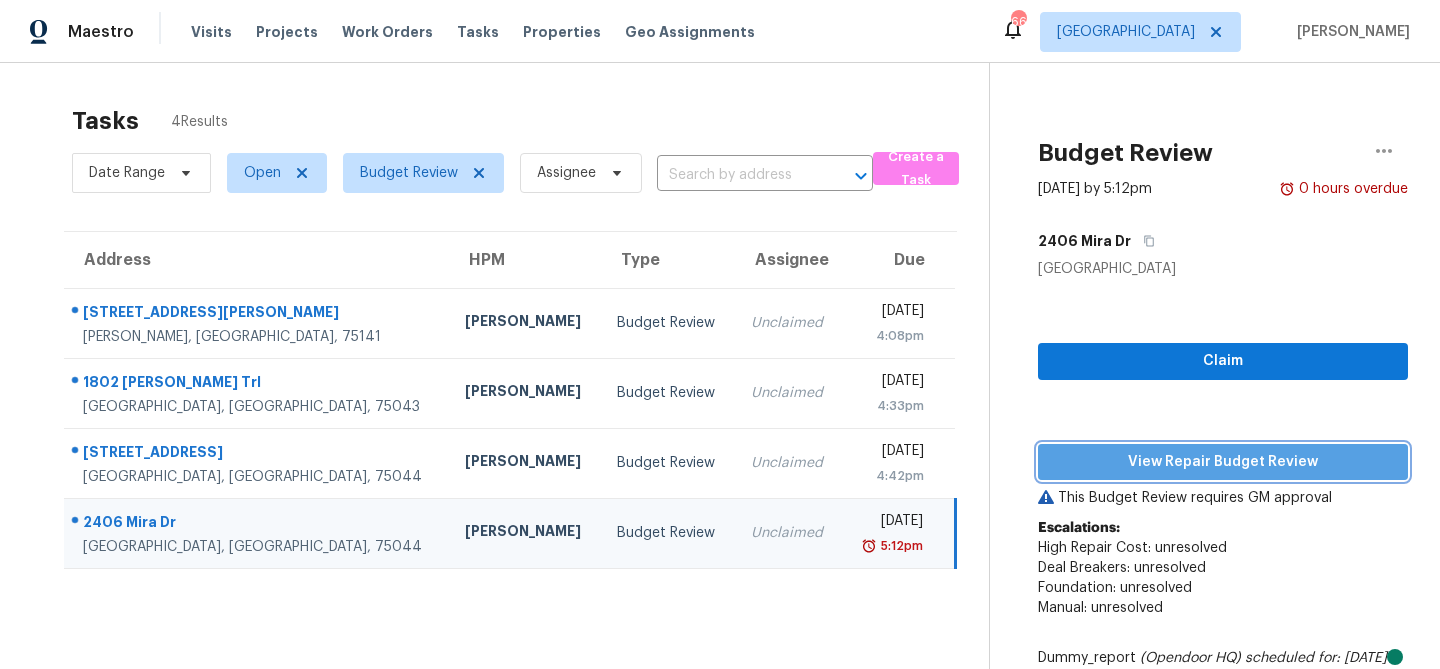 click on "View Repair Budget Review" at bounding box center (1223, 462) 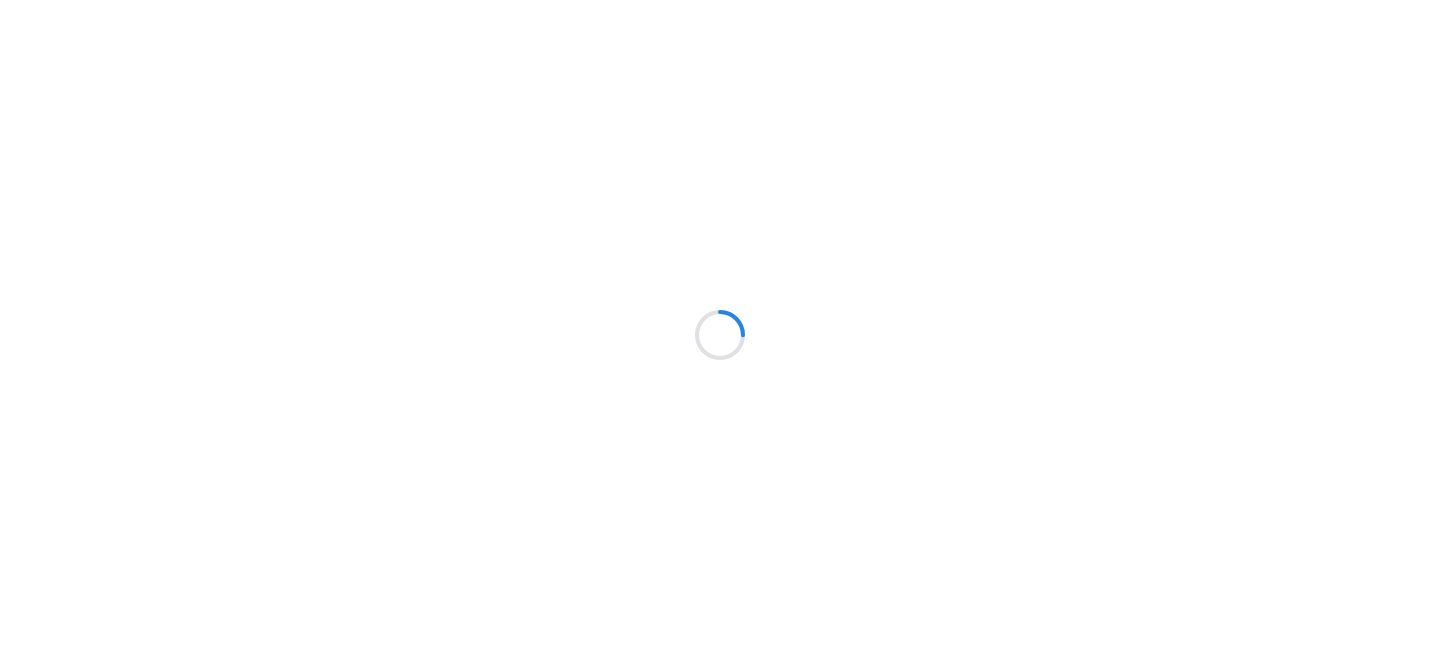 scroll, scrollTop: 0, scrollLeft: 0, axis: both 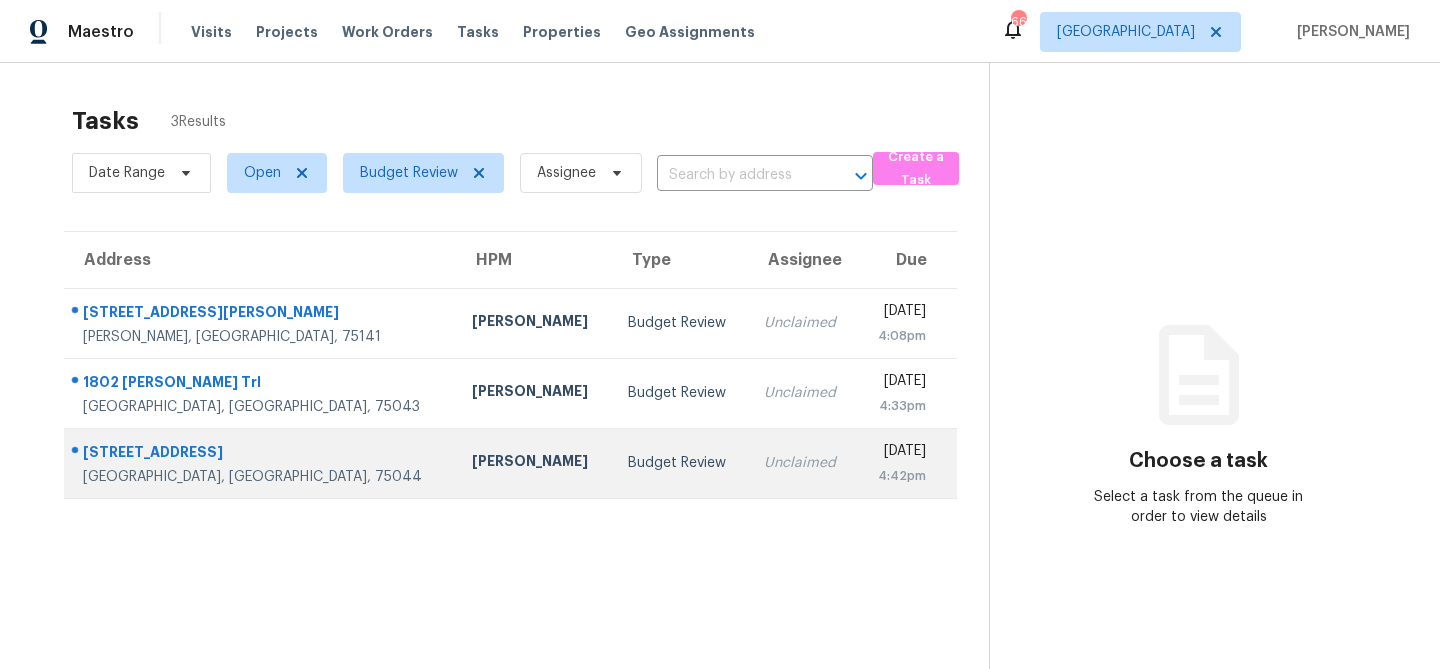 click on "[PERSON_NAME]" at bounding box center (533, 463) 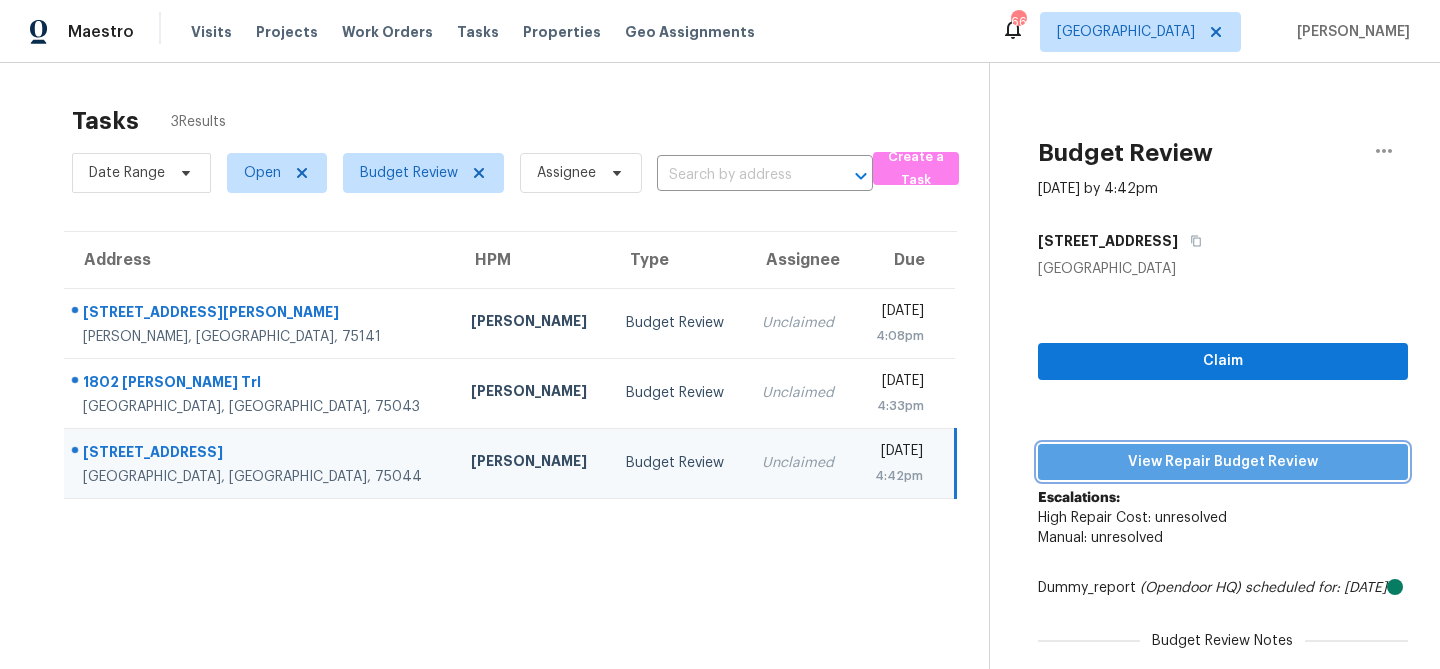 click on "View Repair Budget Review" at bounding box center (1223, 462) 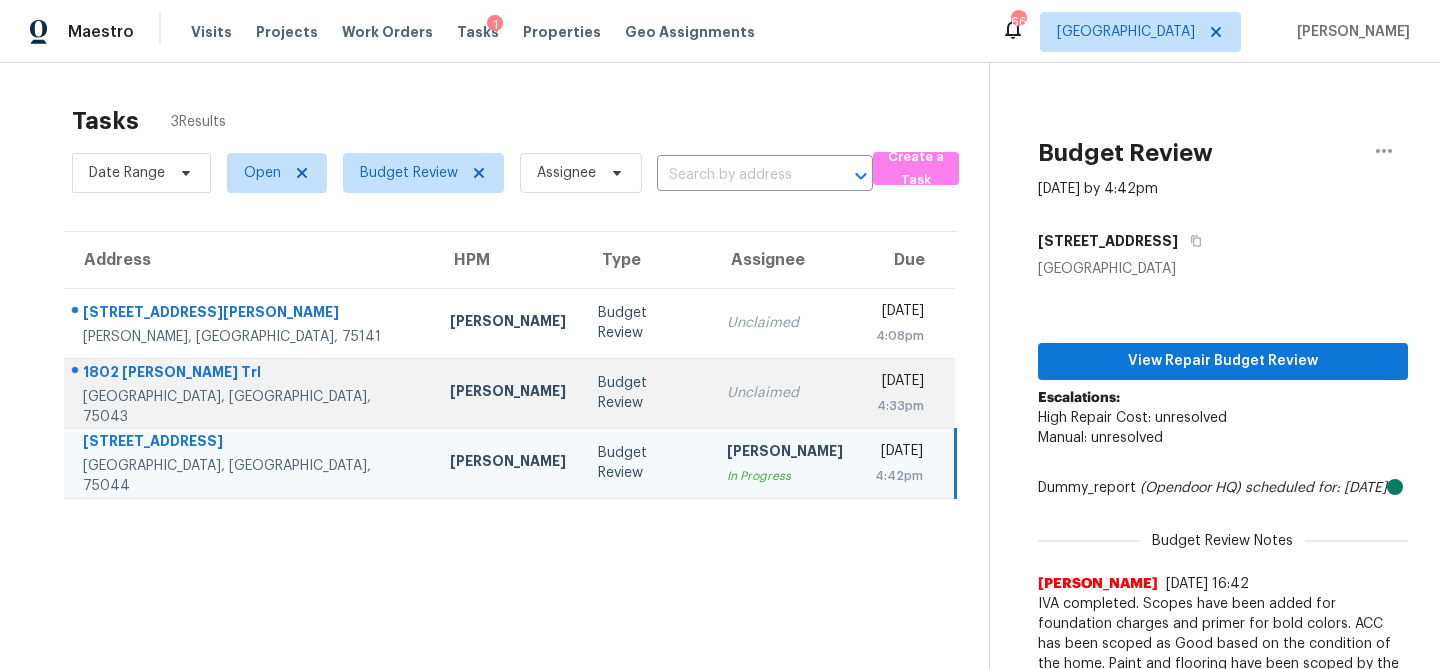 click on "Budget Review" at bounding box center [646, 393] 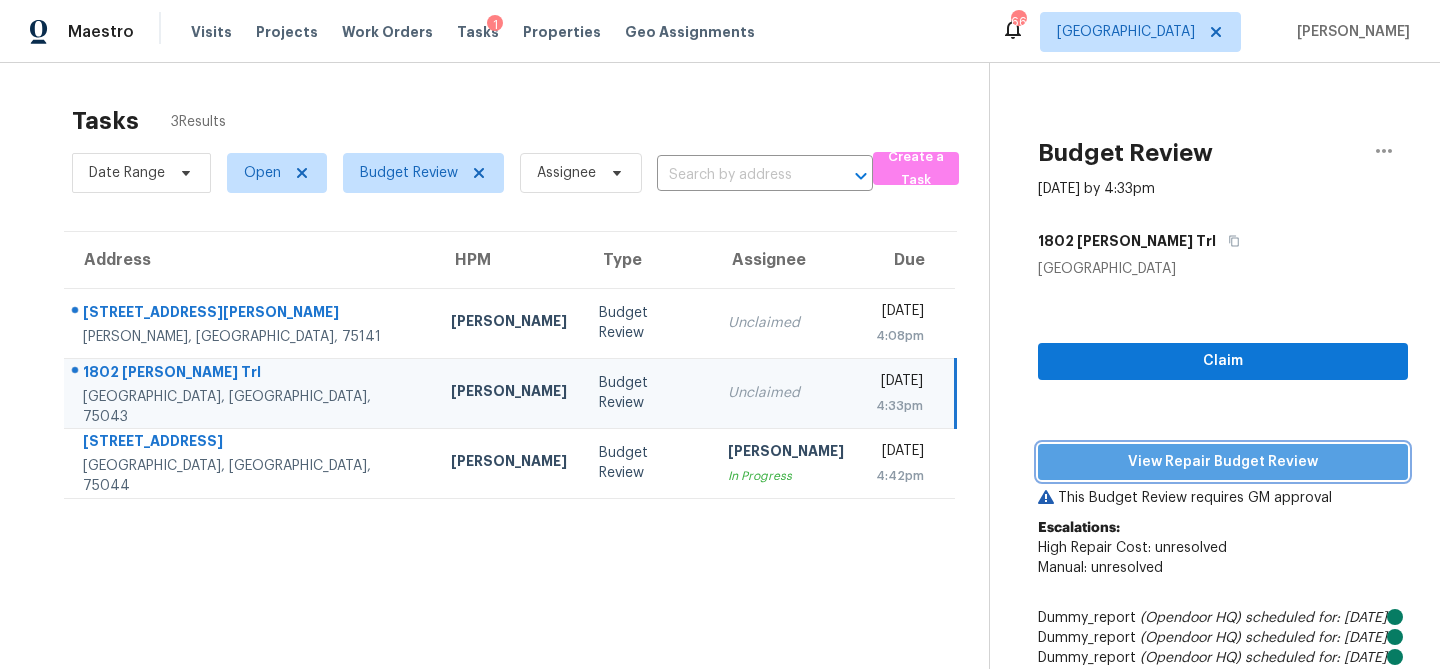 click on "View Repair Budget Review" at bounding box center [1223, 462] 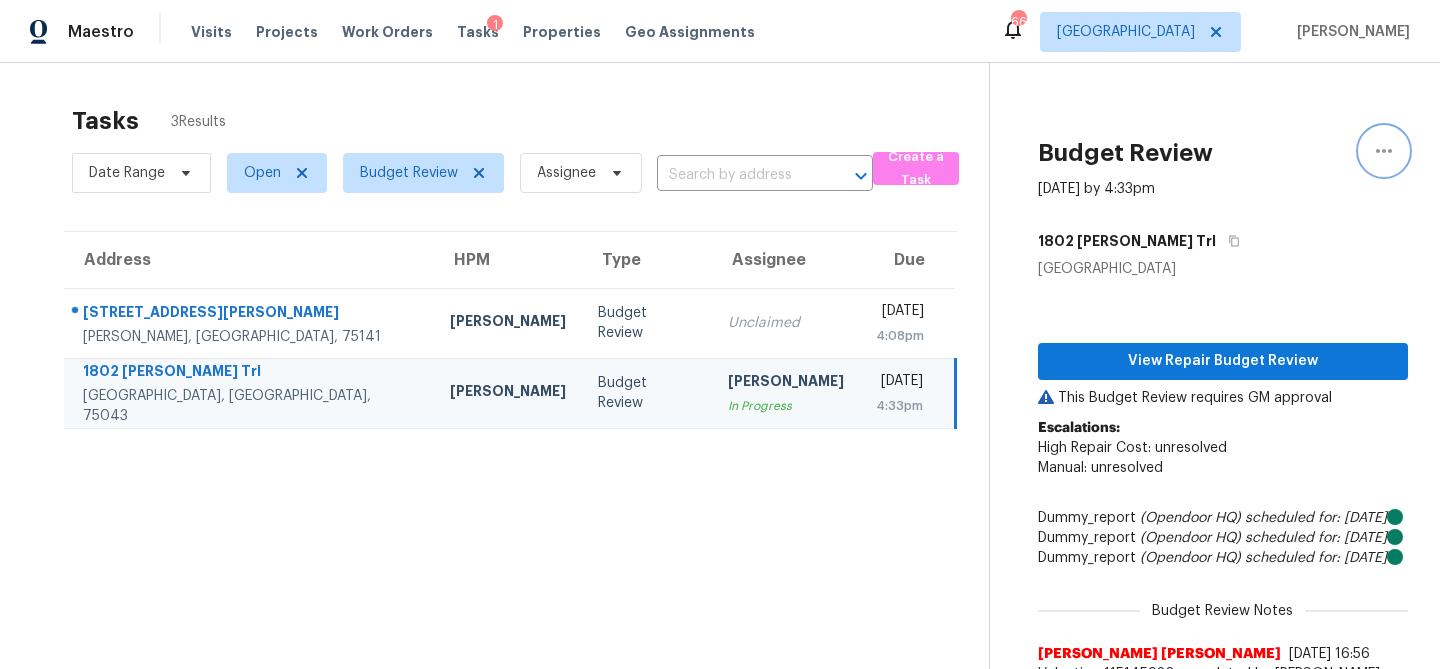 click at bounding box center [1384, 151] 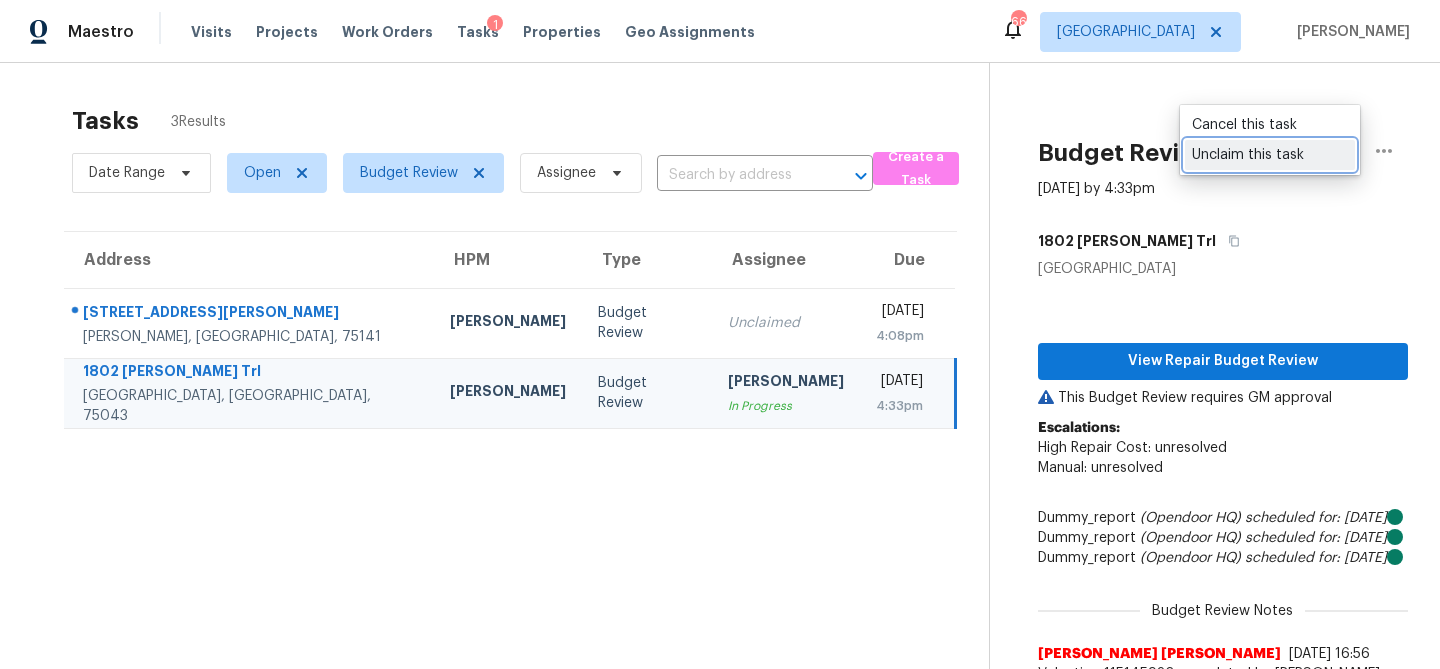 click on "Unclaim this task" at bounding box center [1270, 155] 